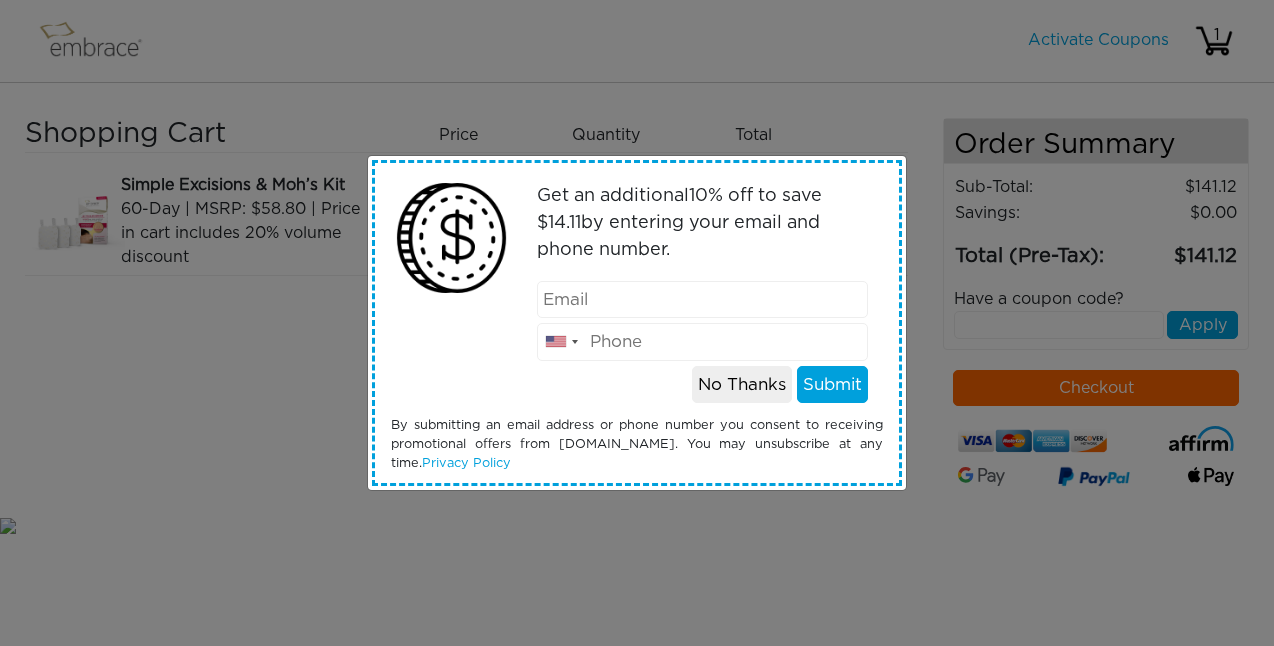 scroll, scrollTop: 0, scrollLeft: 0, axis: both 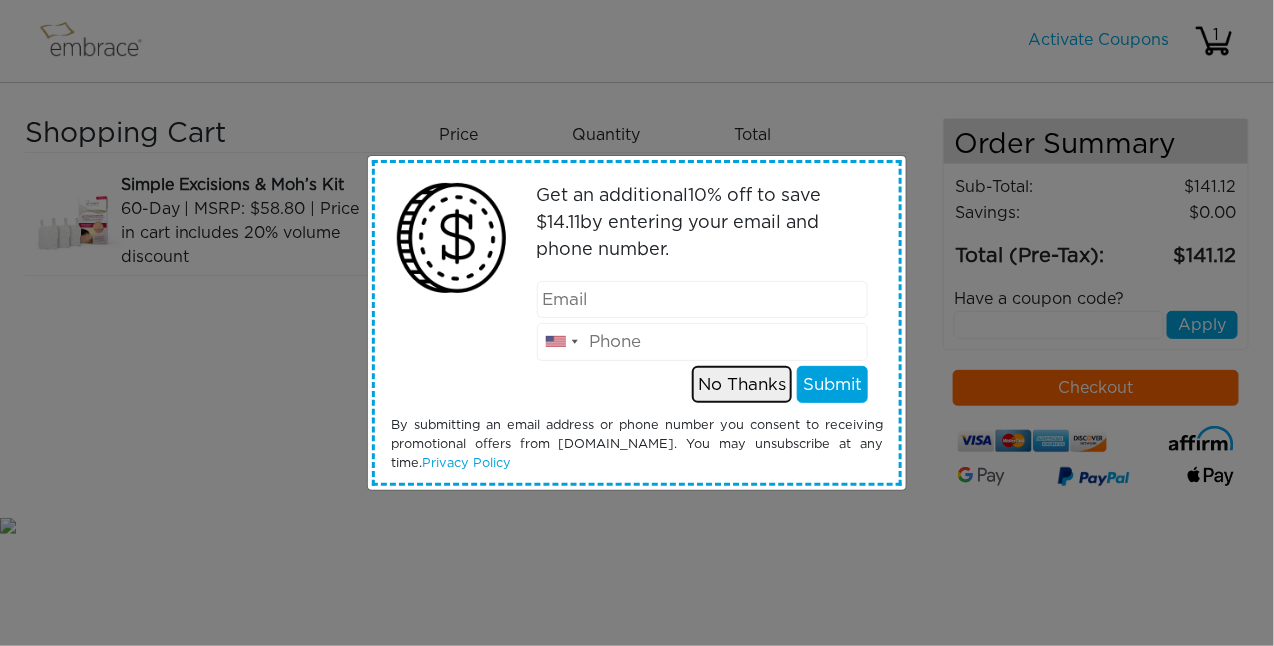 click on "No Thanks" at bounding box center [742, 385] 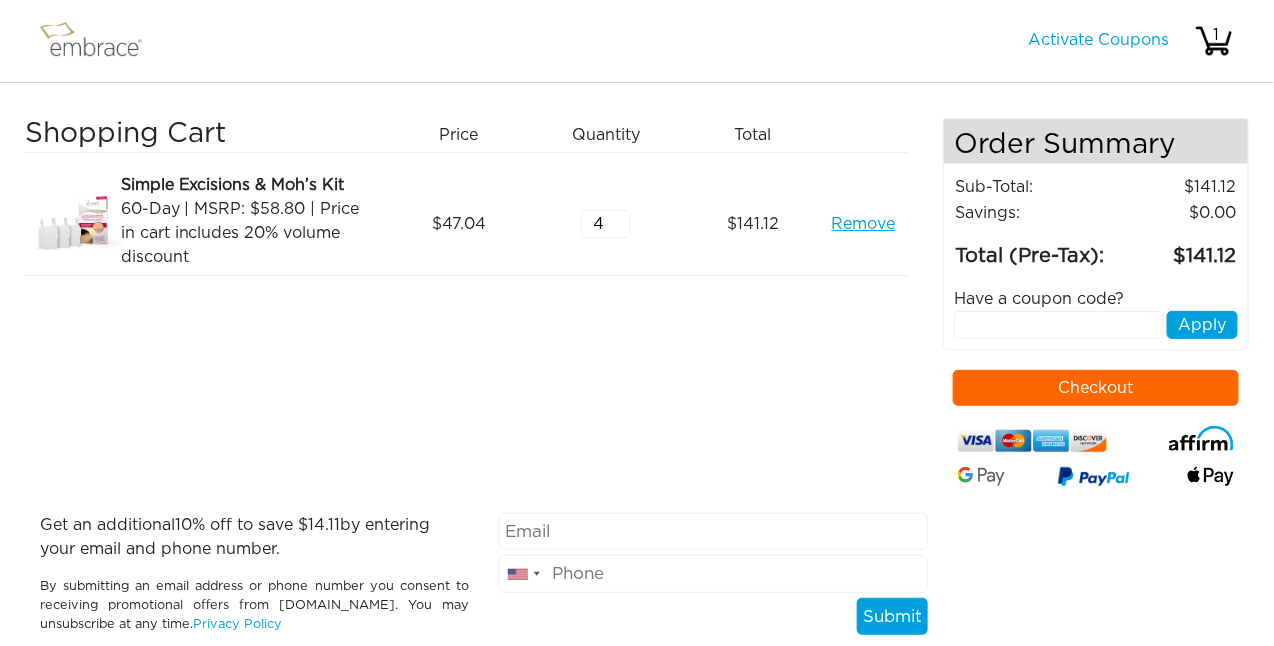 click on "4" at bounding box center (606, 224) 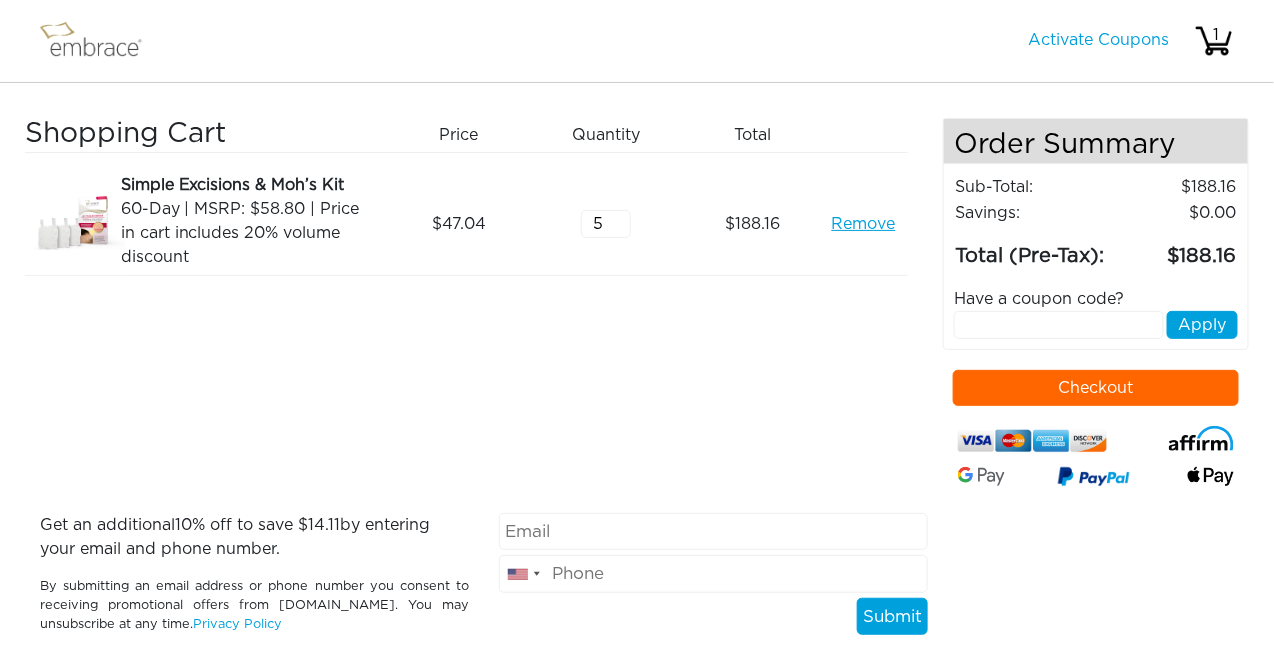 click on "5" at bounding box center (606, 224) 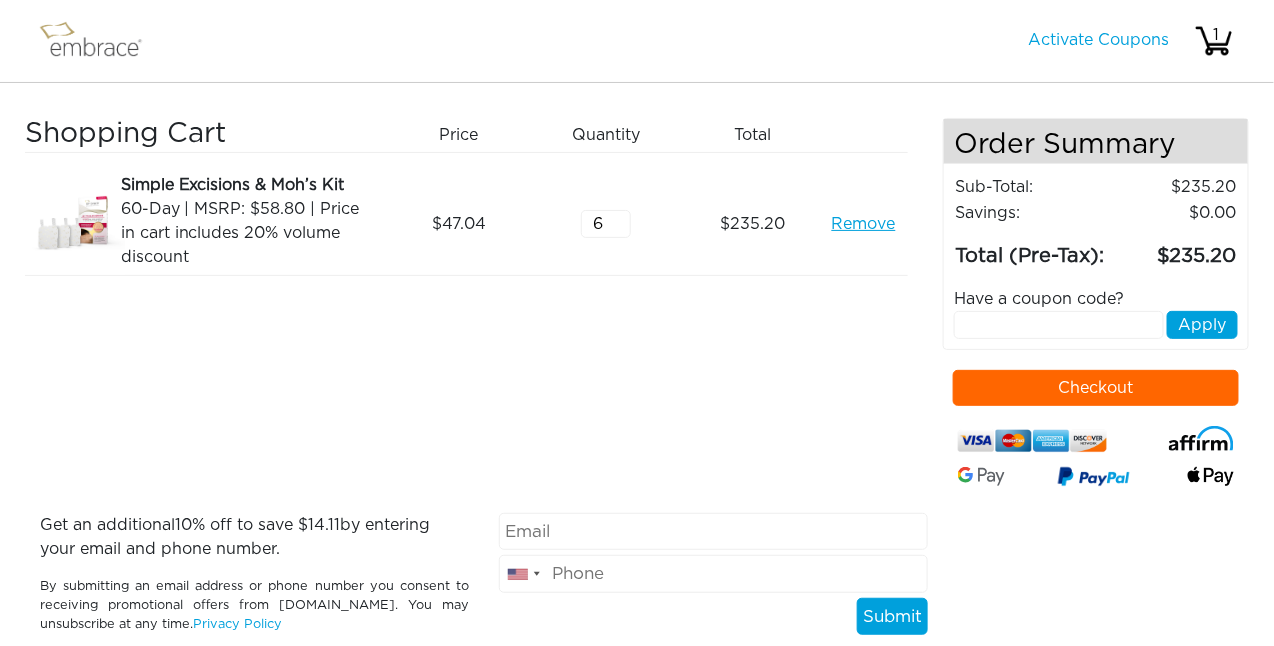 type on "6" 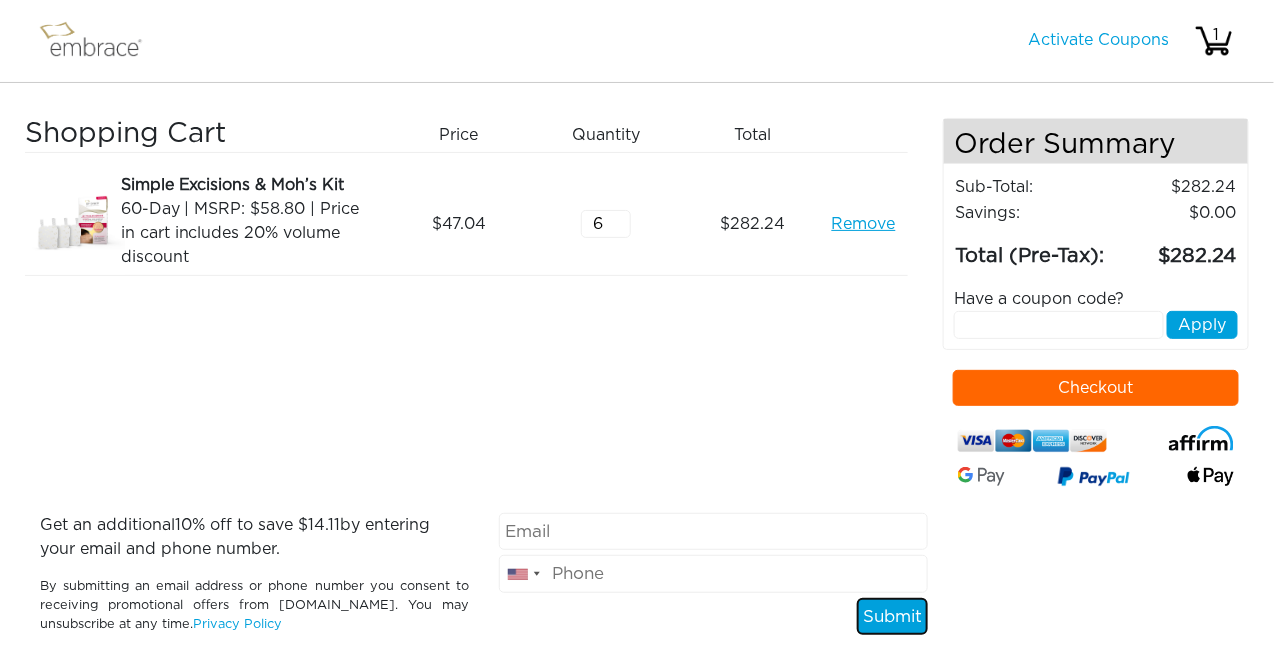 click on "Submit" at bounding box center [892, 617] 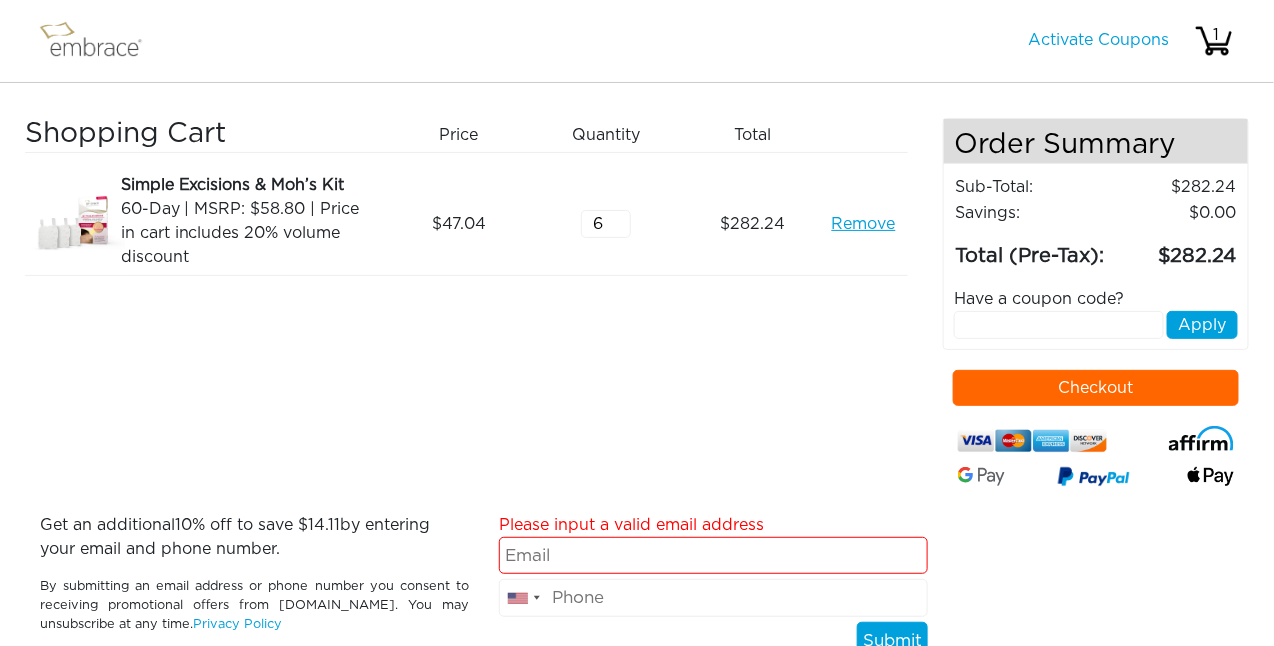 click at bounding box center [1059, 325] 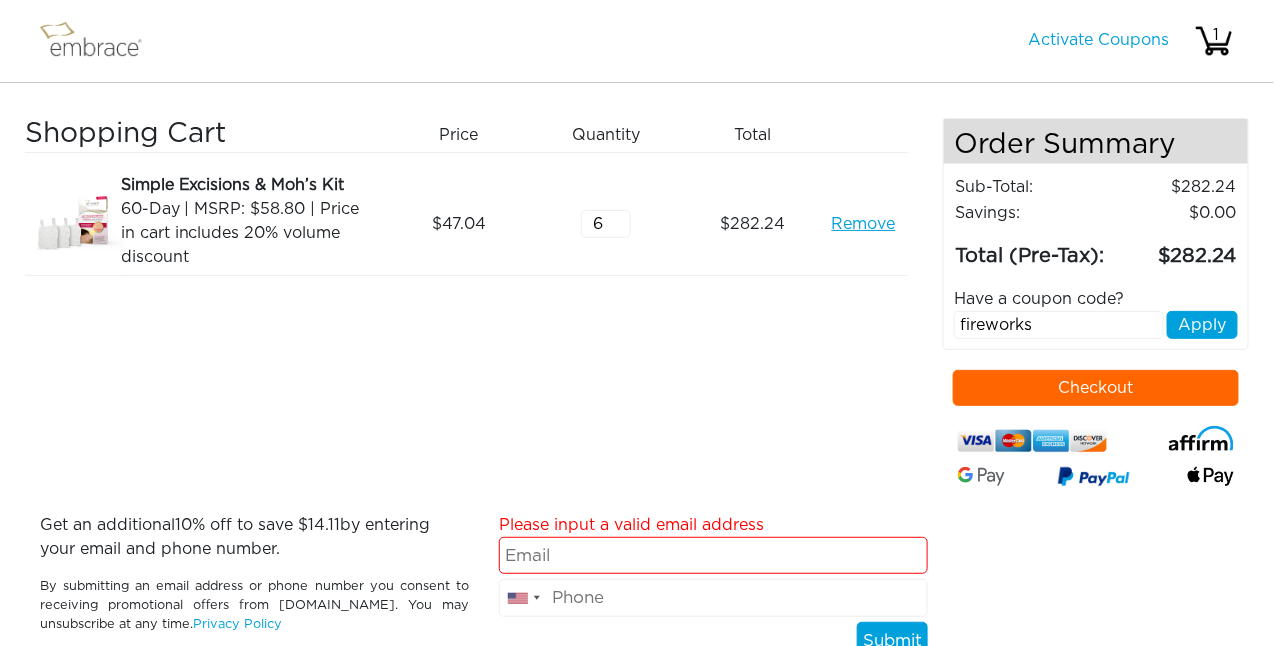 type on "fireworks" 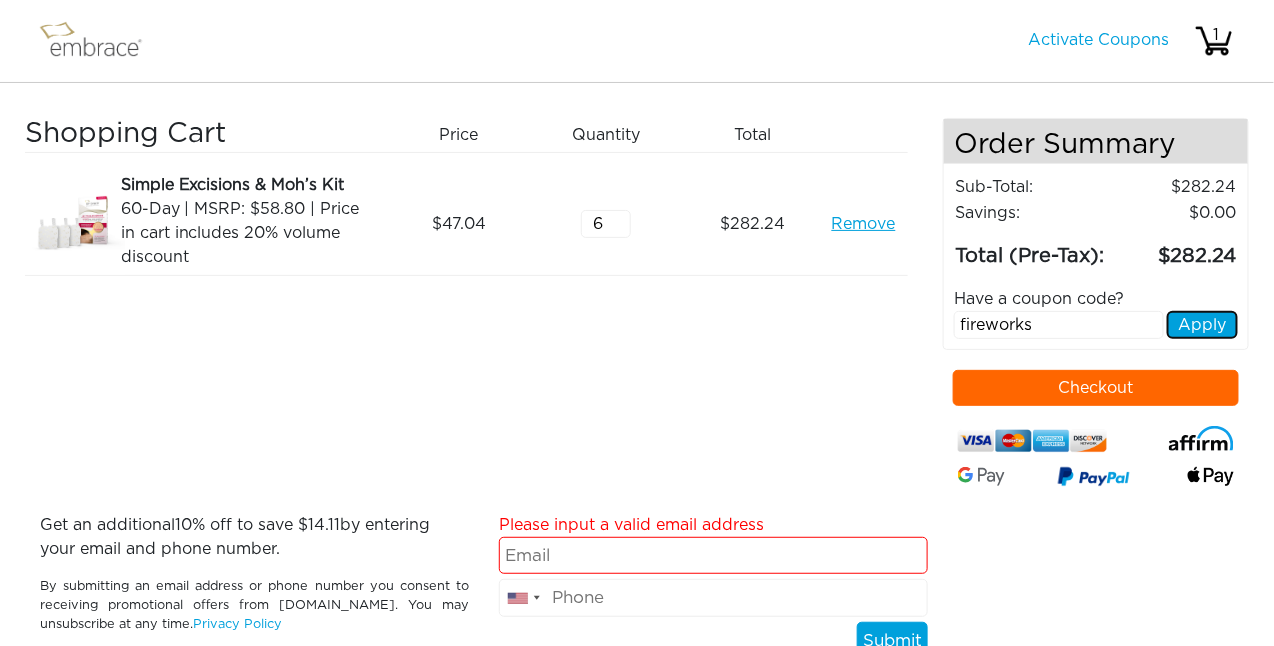 click on "Apply" at bounding box center (1202, 325) 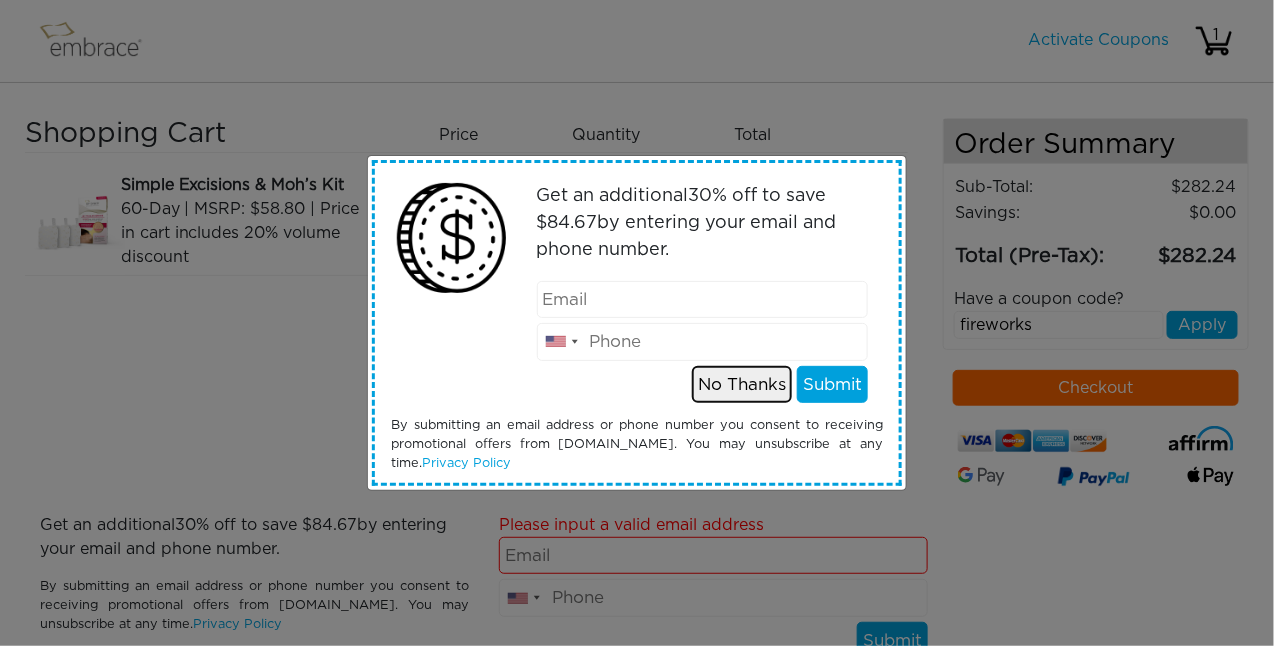 click on "No Thanks" at bounding box center [742, 385] 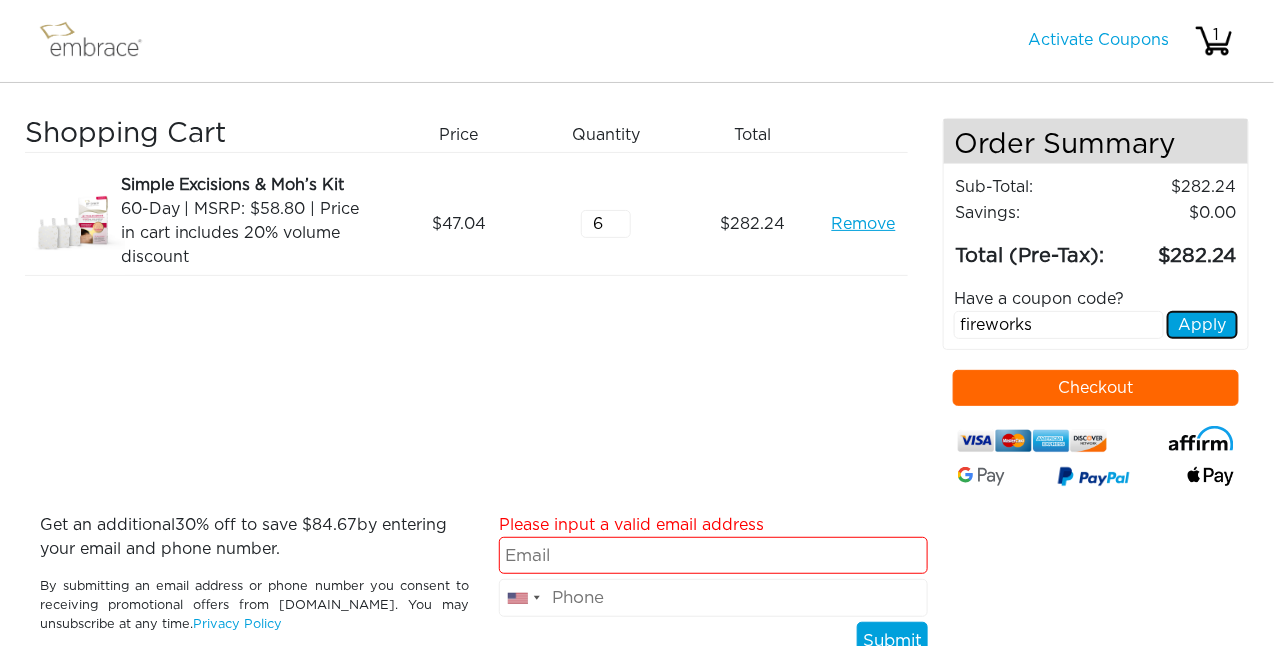 click on "Apply" at bounding box center (1202, 325) 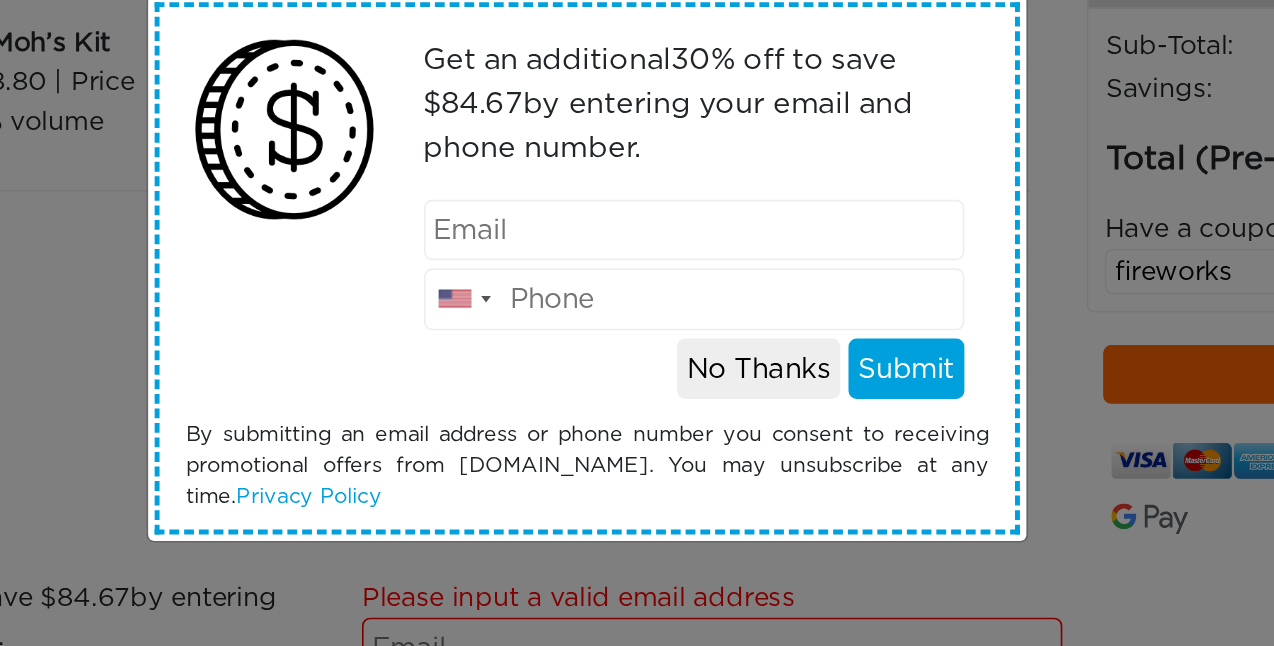 click at bounding box center [703, 300] 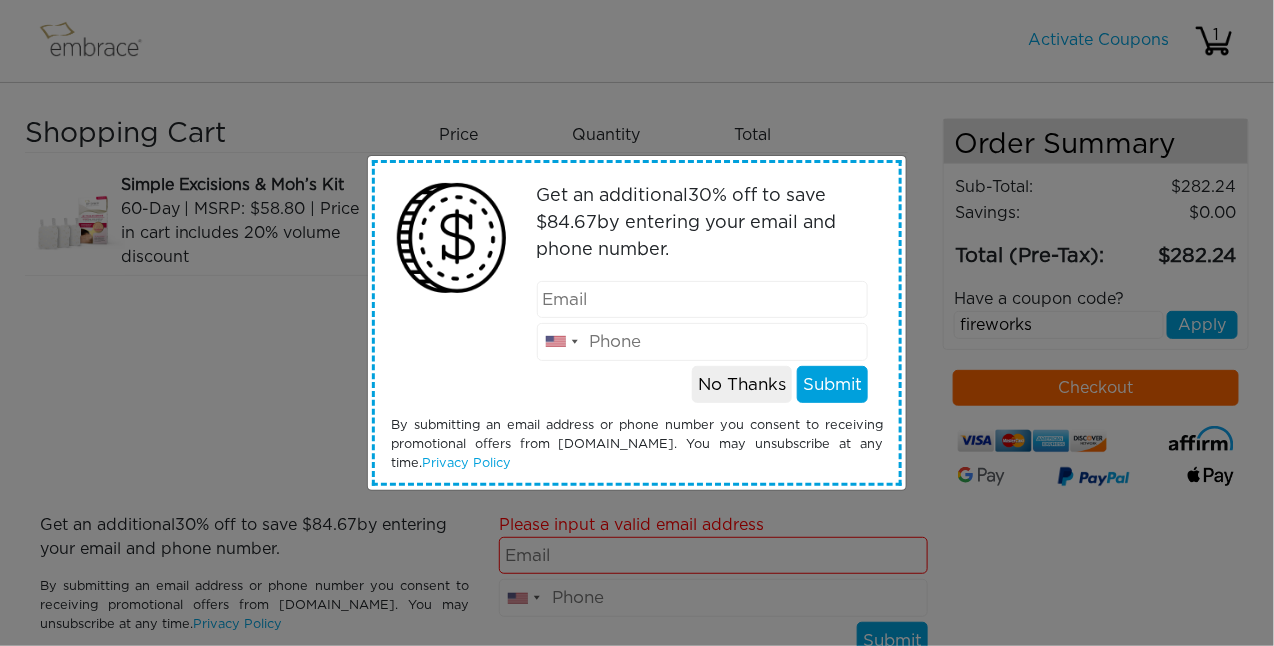 click on "Get an additional  30 % off to save $ 84.67  by entering your email and phone number.
United States +1 Canada +1 Mexico (México) +52 United Kingdom +44 Afghanistan (‫افغانستان‬‎) +93 Albania (Shqipëri) +355 Algeria (‫الجزائر‬‎) +213 American Samoa +1 Andorra +376 Angola +244 Anguilla +1 Antigua and Barbuda +1 Argentina +54 Armenia (Հայաստան) +374 Aruba +297 Australia +61 +43 +994" at bounding box center (637, 323) 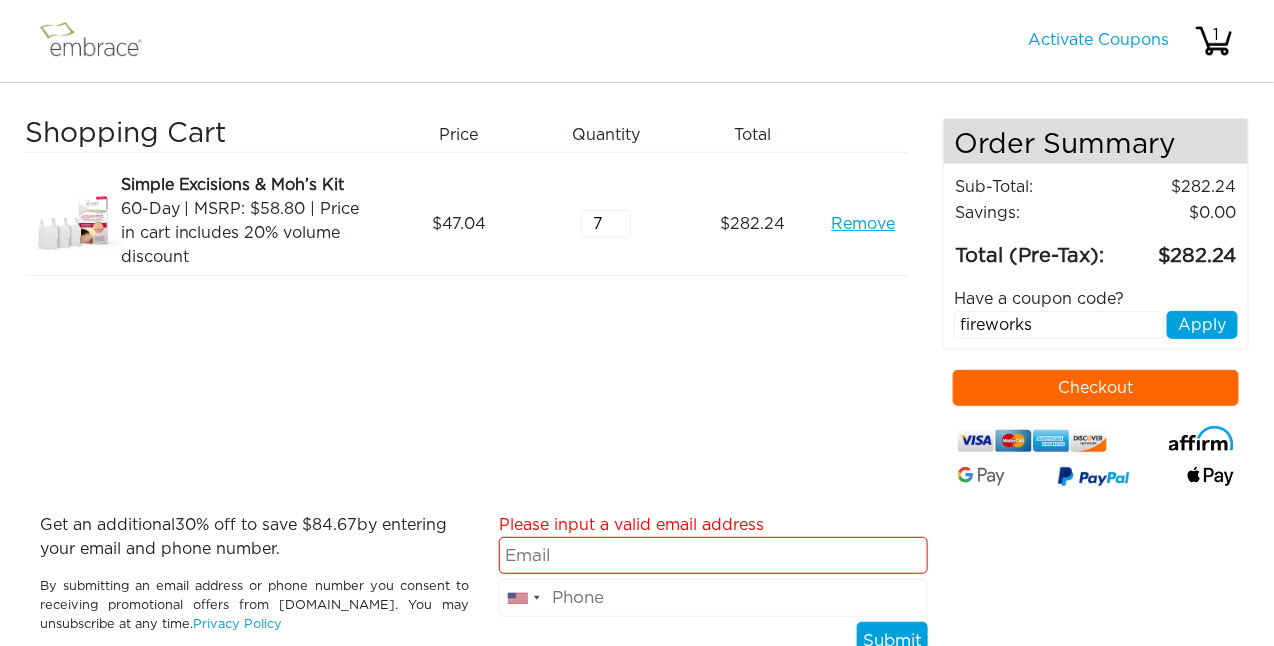 type on "7" 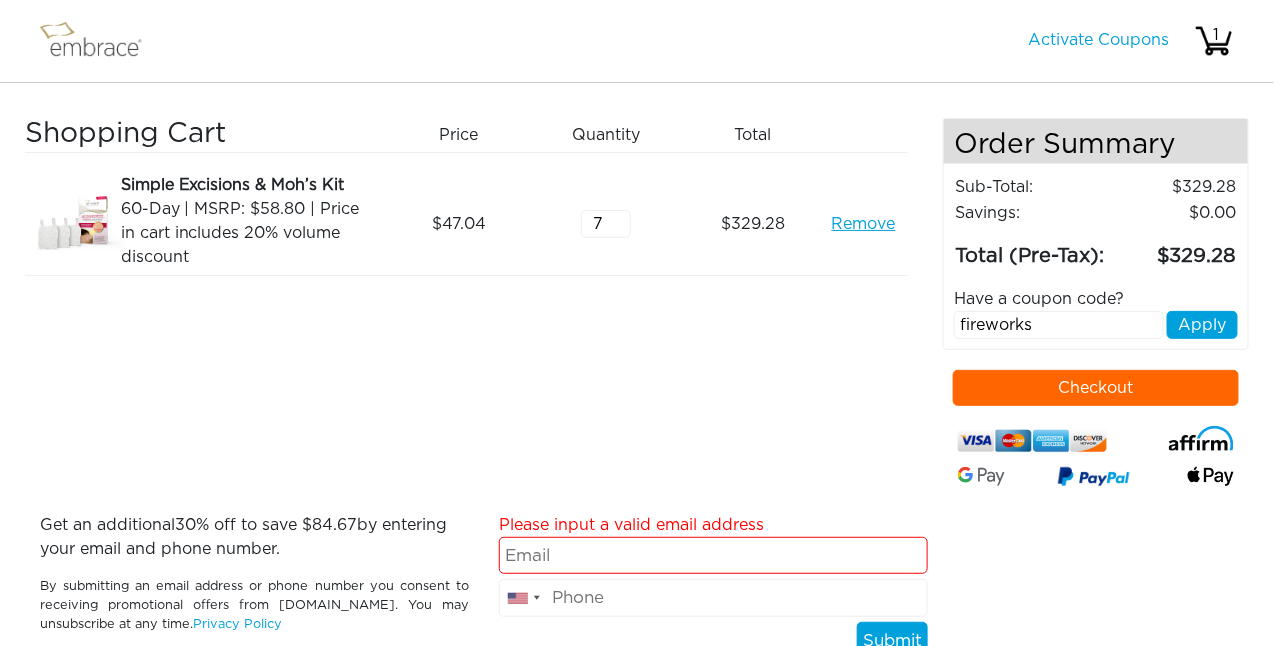 click on "Shopping Cart
Price
Quantity
Qty
Total
Simple Excisions & Moh’s Kit
60-Day | MSRP: $58.80 | Price in cart includes 20% volume discount
Remove
47.04
7" at bounding box center (484, 315) 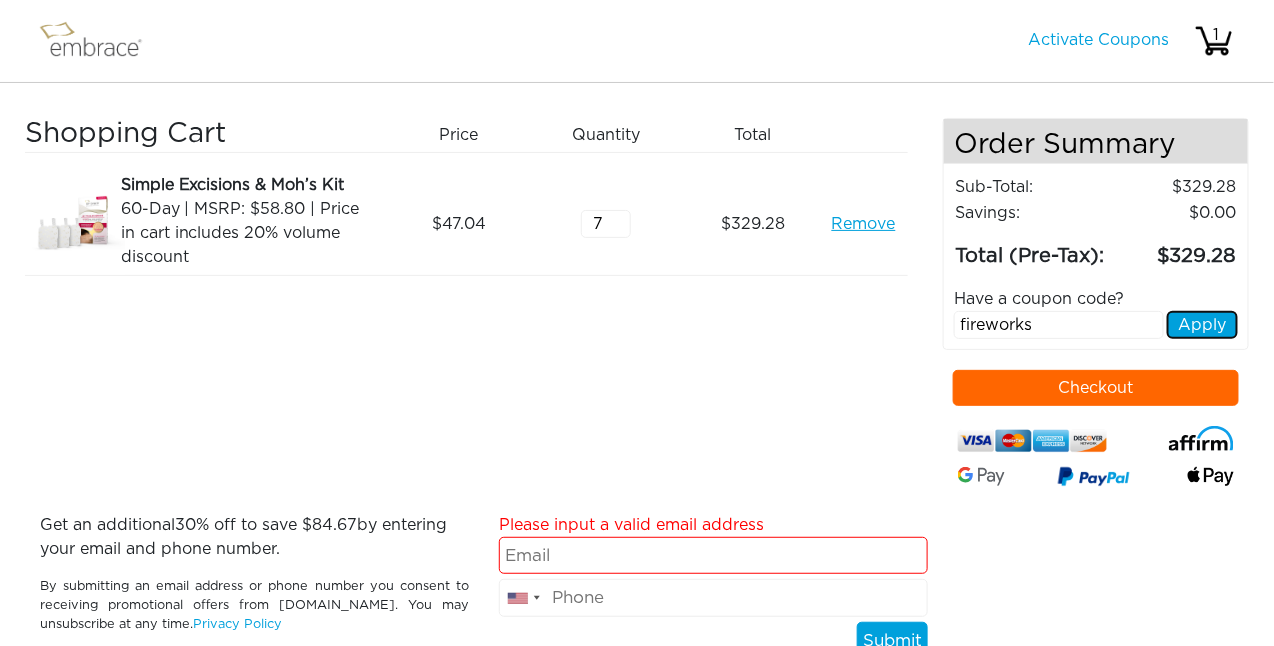 click on "Apply" at bounding box center [1202, 325] 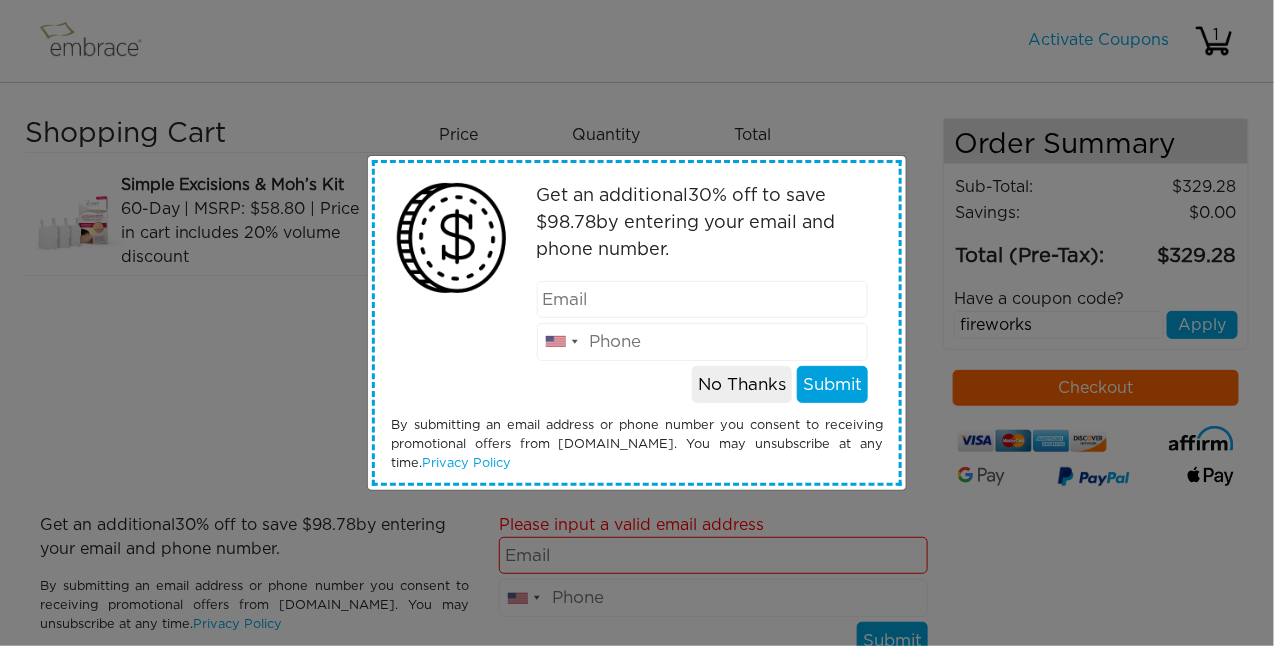 click at bounding box center (703, 300) 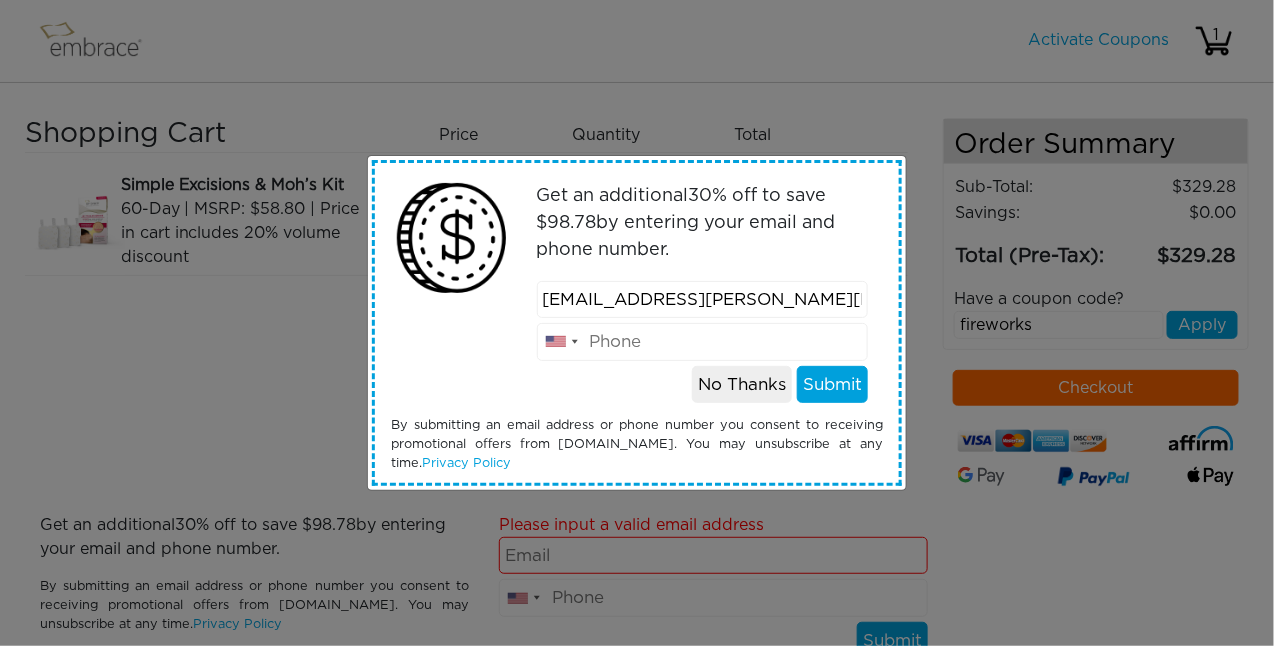 type on "3108663016" 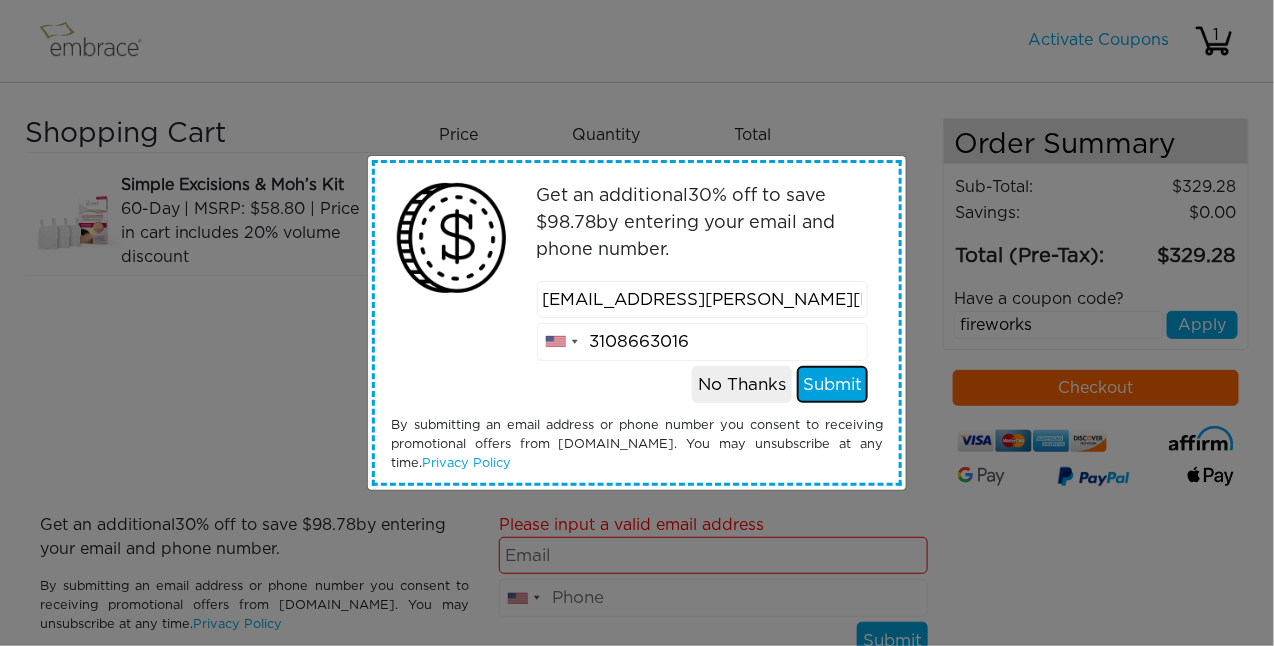 click on "Submit" at bounding box center (832, 385) 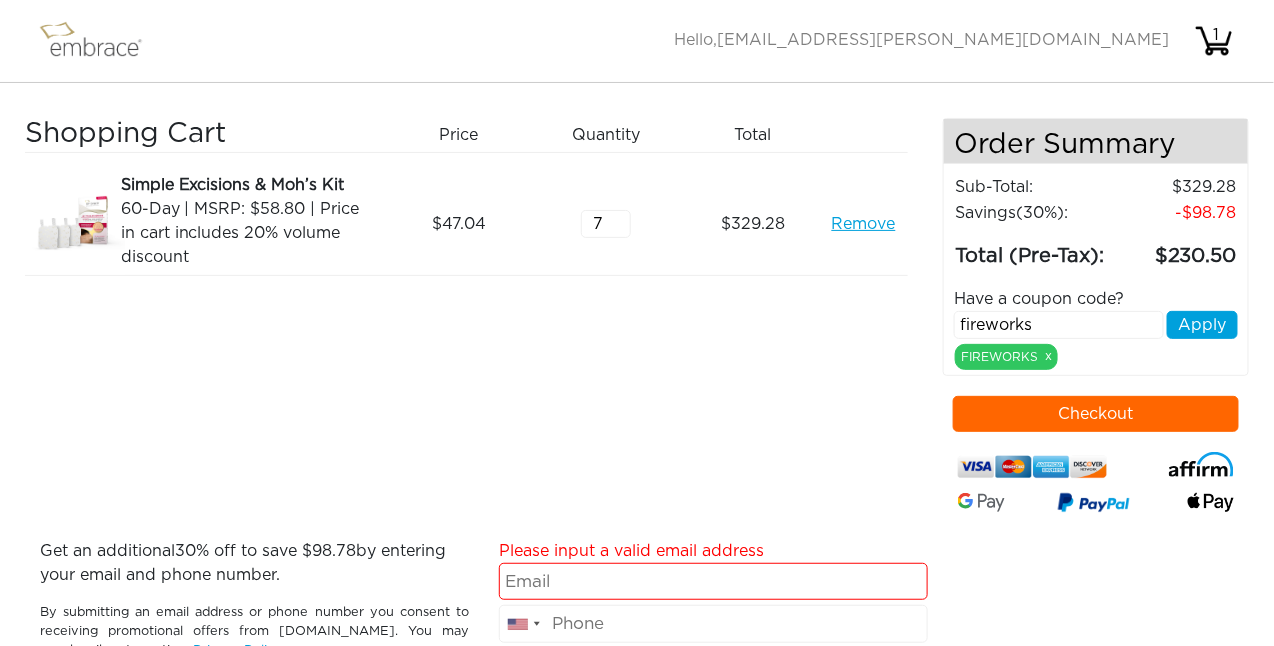 click on "Checkout" at bounding box center (1096, 414) 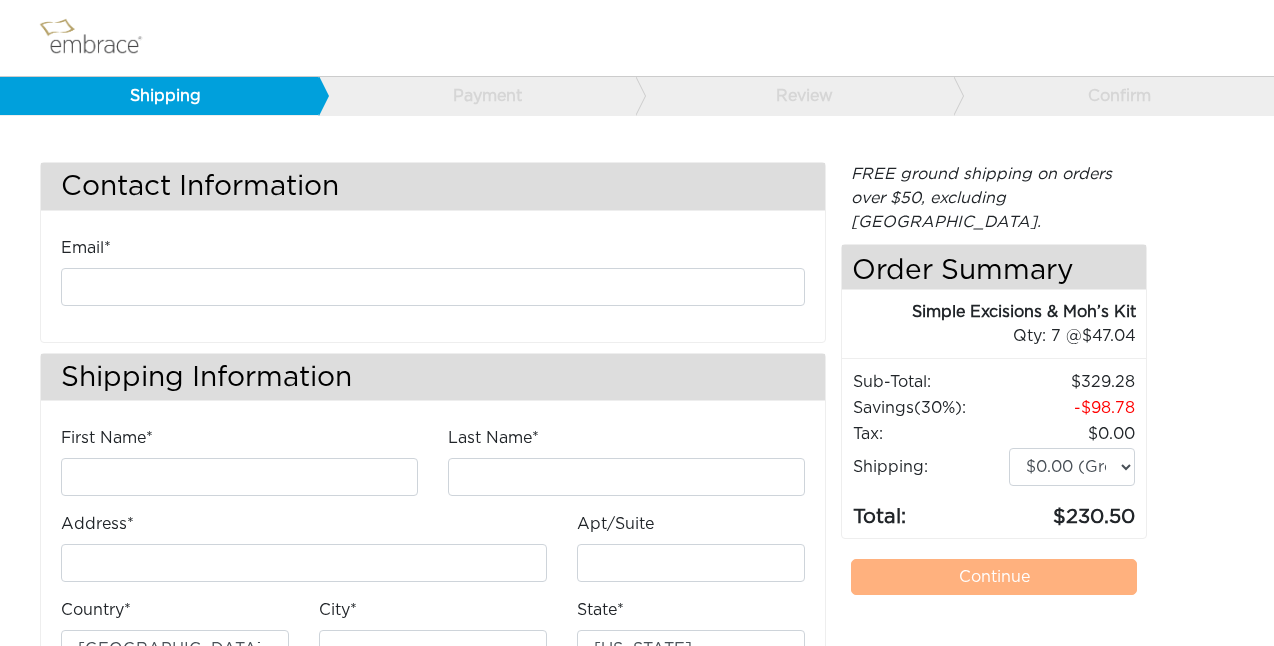 scroll, scrollTop: 0, scrollLeft: 0, axis: both 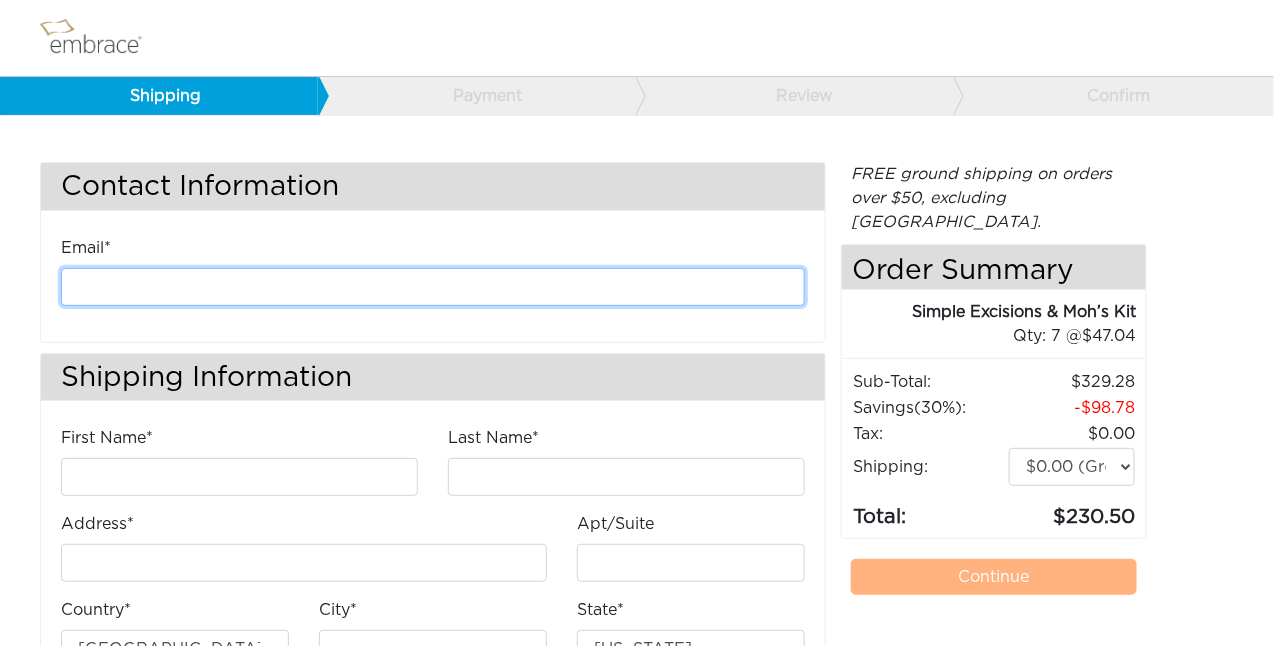 click at bounding box center [433, 287] 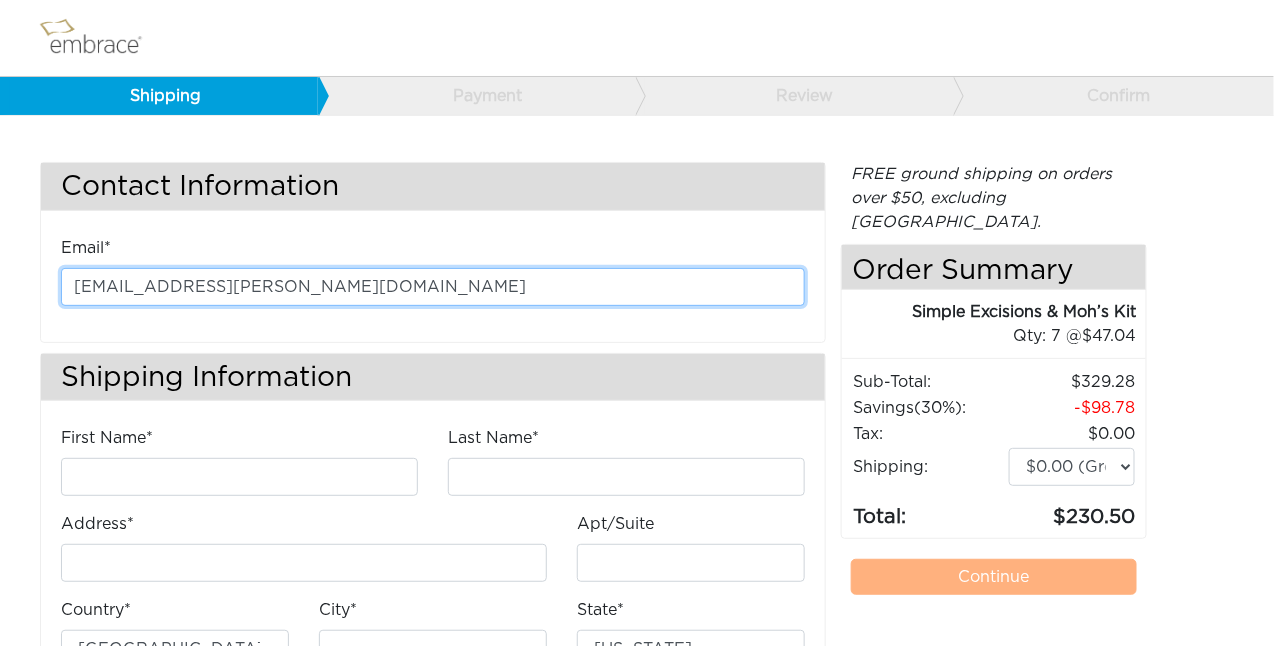 type on "[PERSON_NAME]" 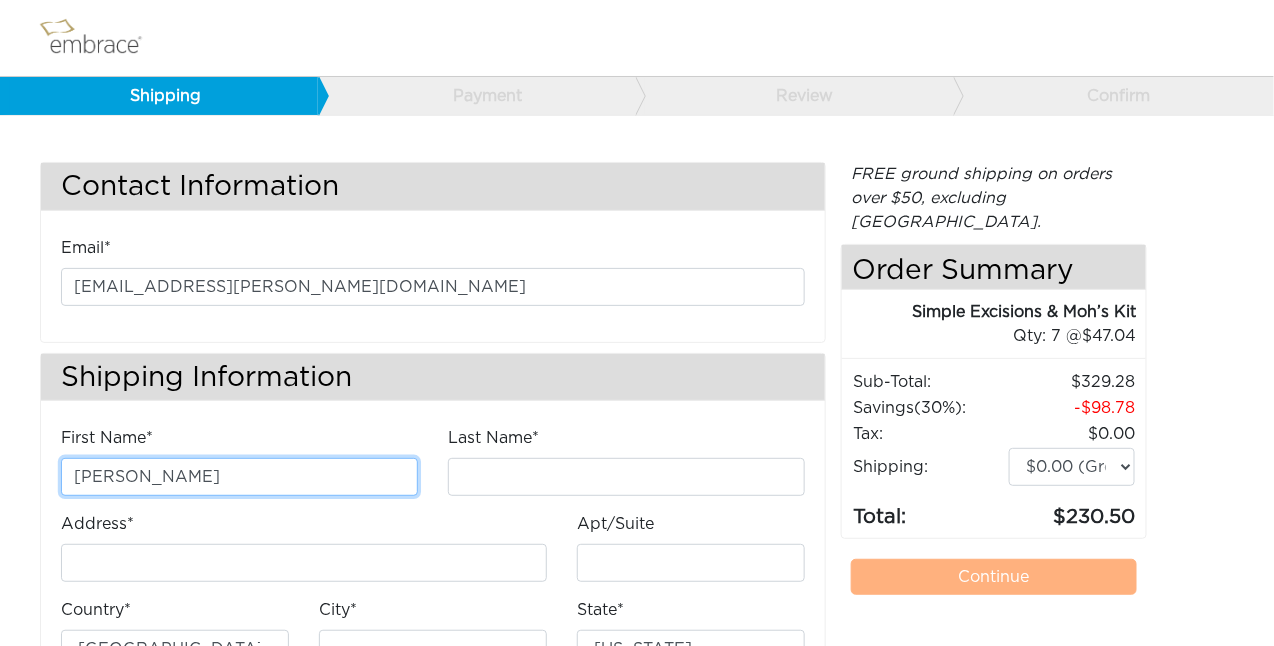 type on "McCutcheon" 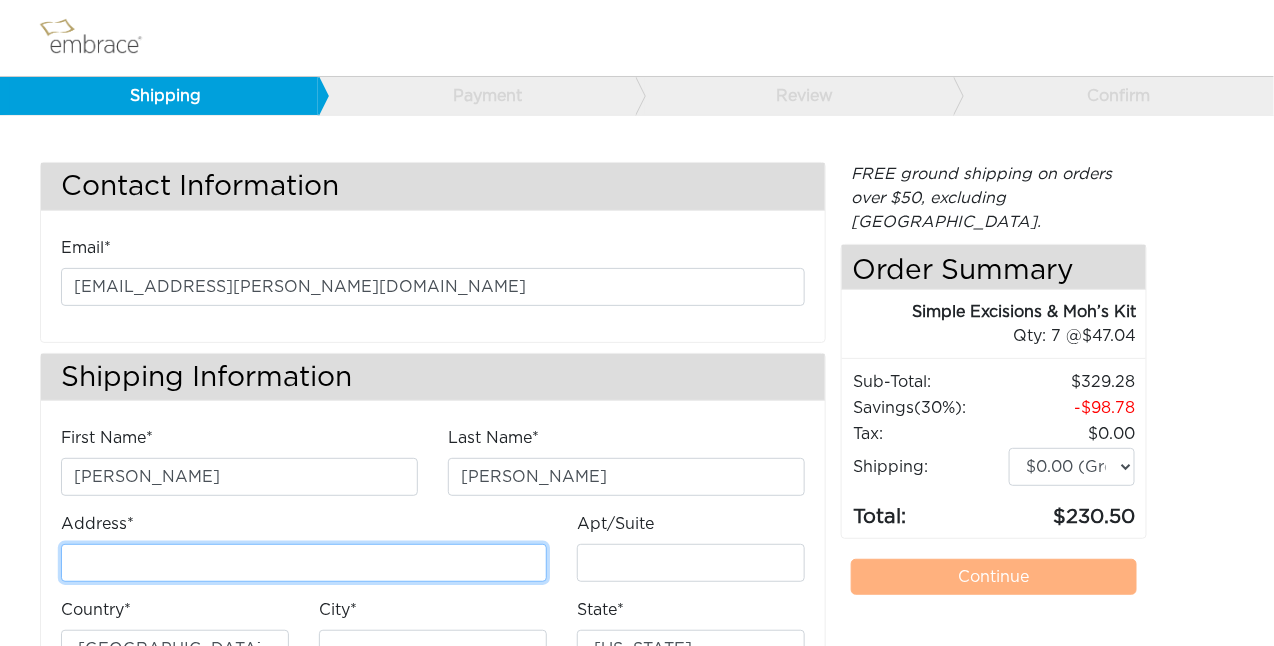 type on "[STREET_ADDRESS][PERSON_NAME]" 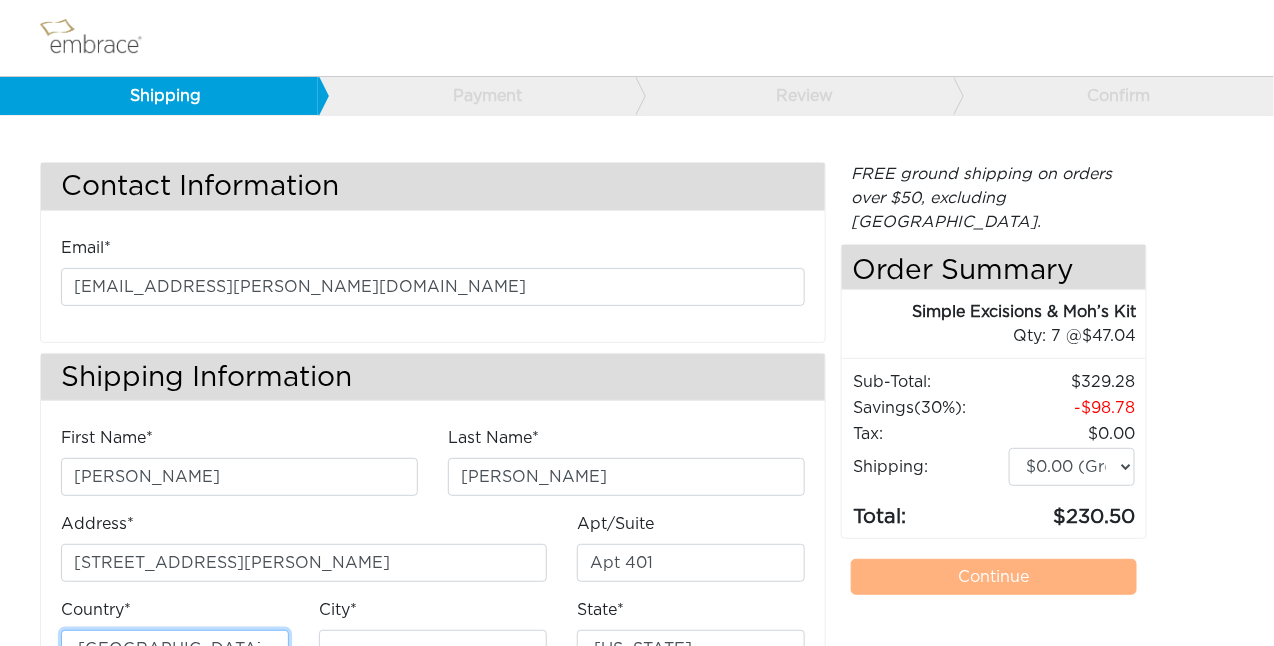 type on "[GEOGRAPHIC_DATA]" 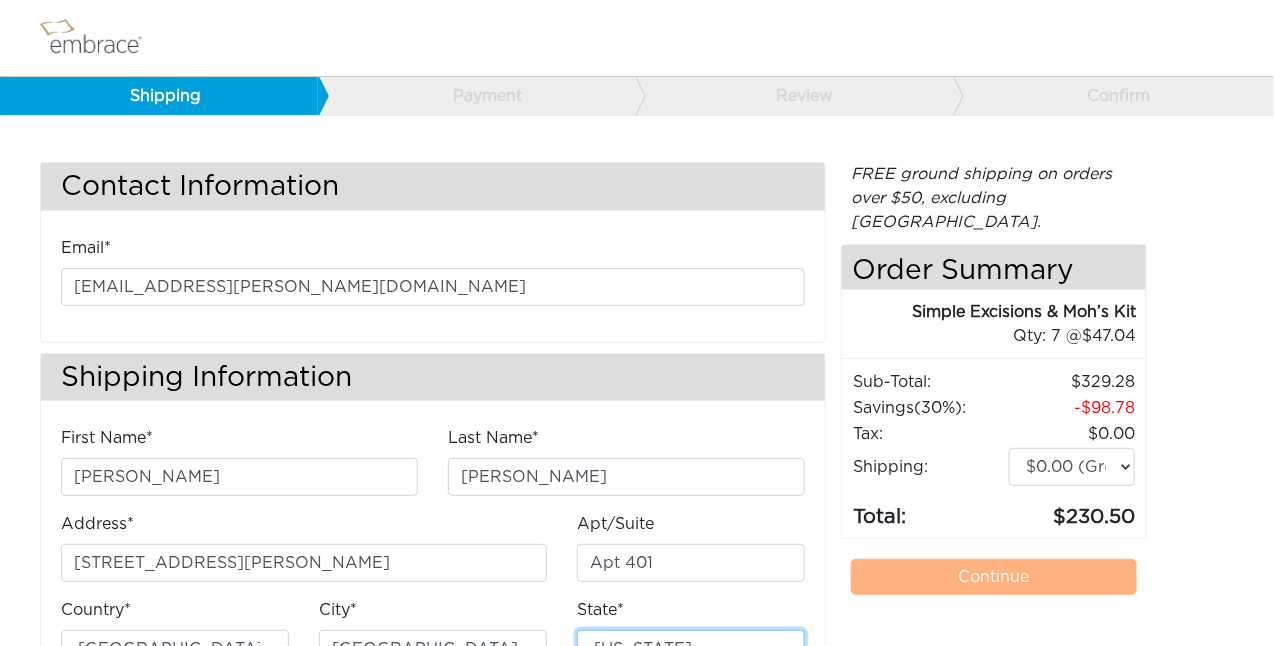 select on "OR" 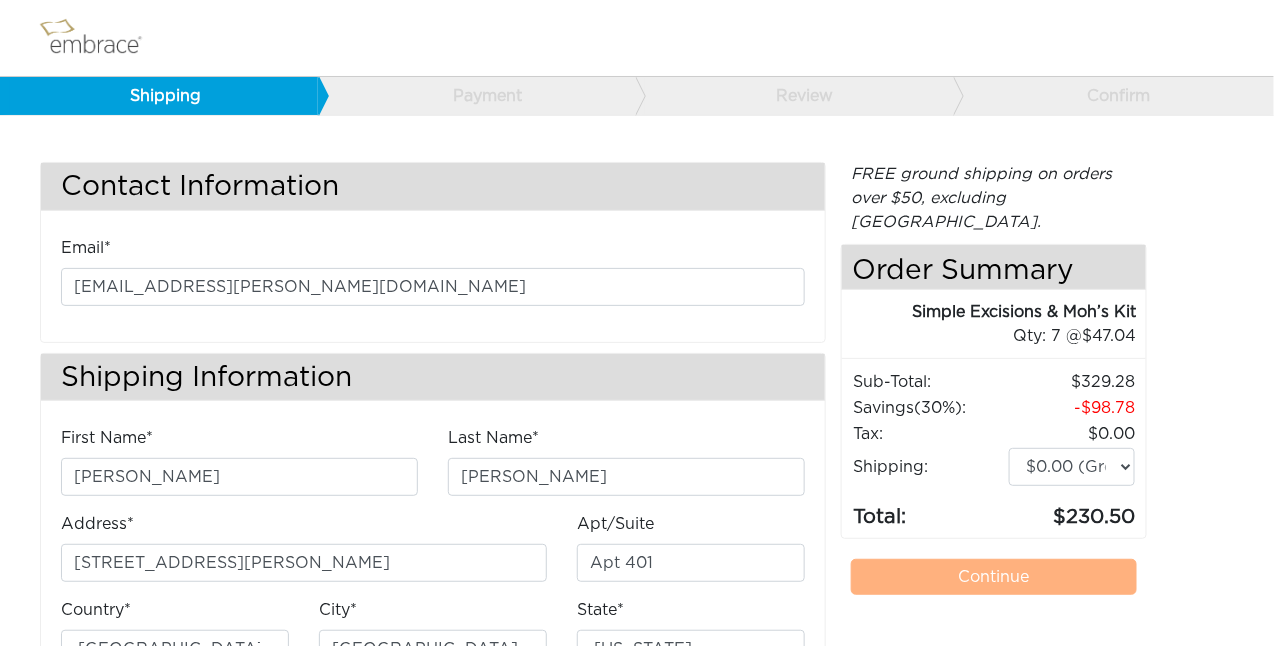 type on "3108663016" 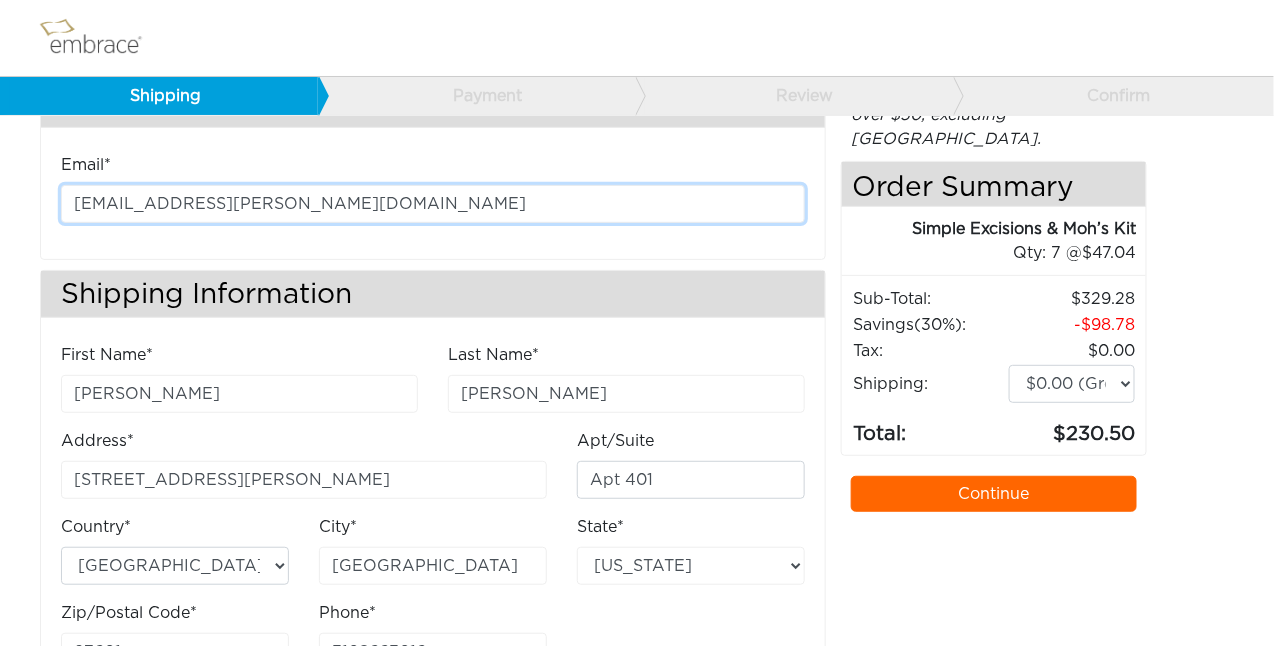 scroll, scrollTop: 0, scrollLeft: 0, axis: both 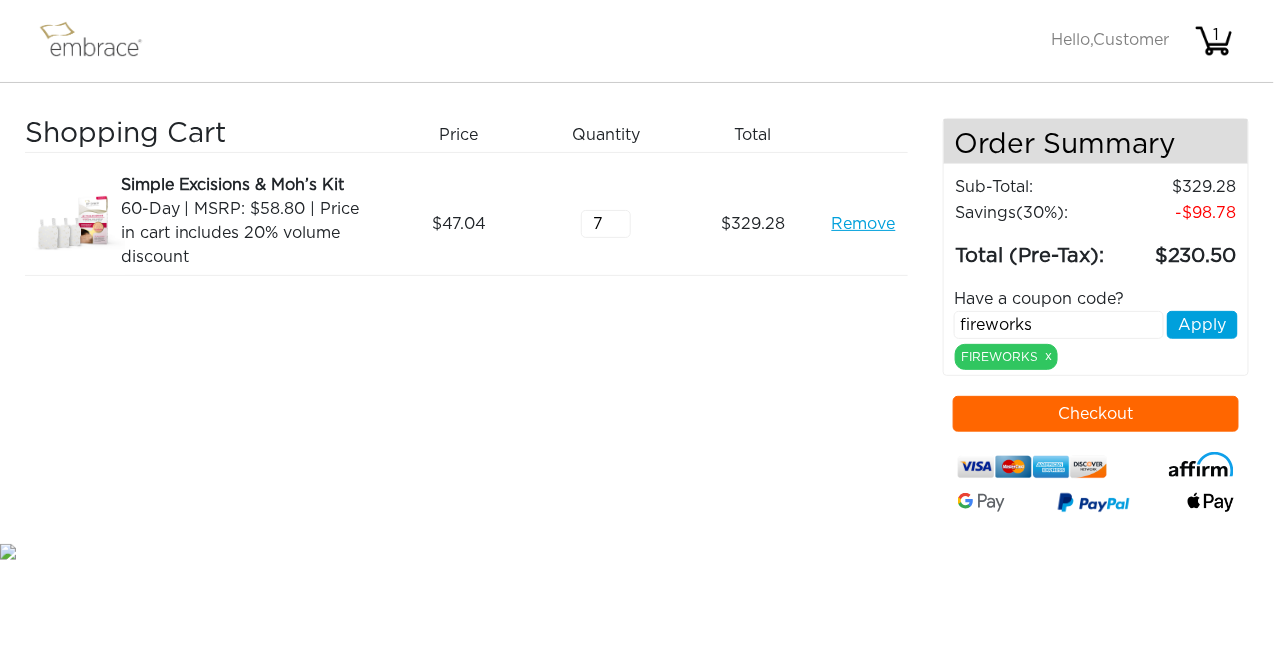 click on "Checkout" at bounding box center (1096, 414) 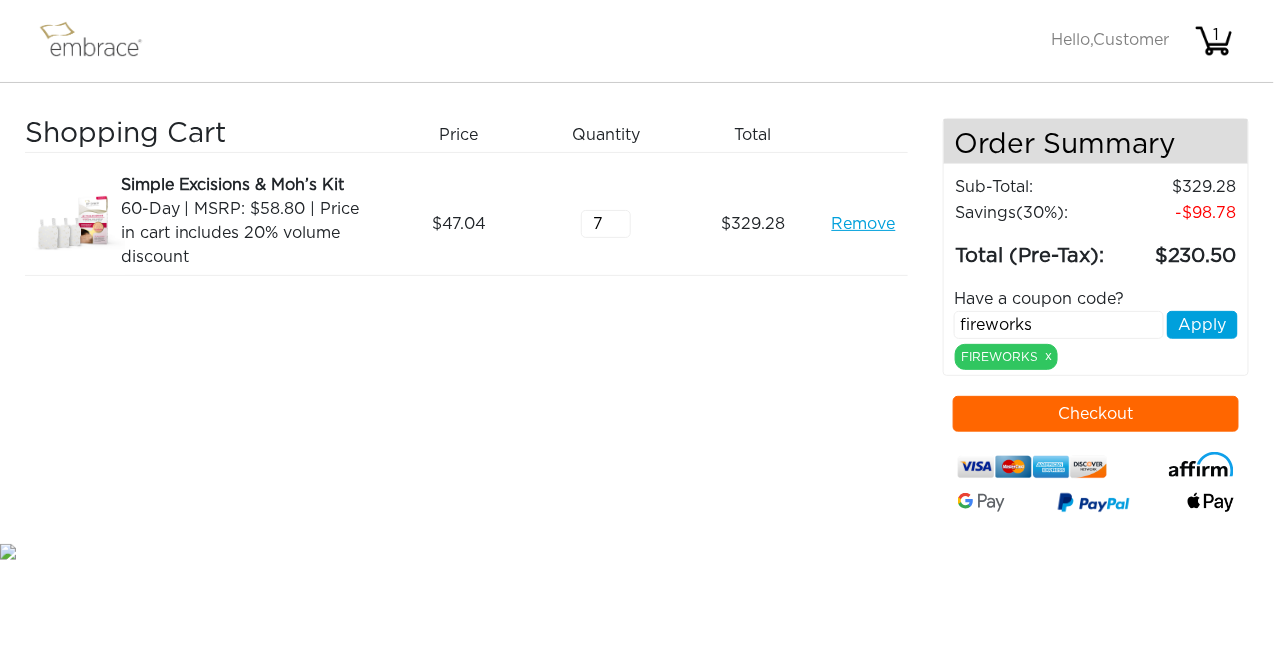 click on "Checkout" at bounding box center (1096, 414) 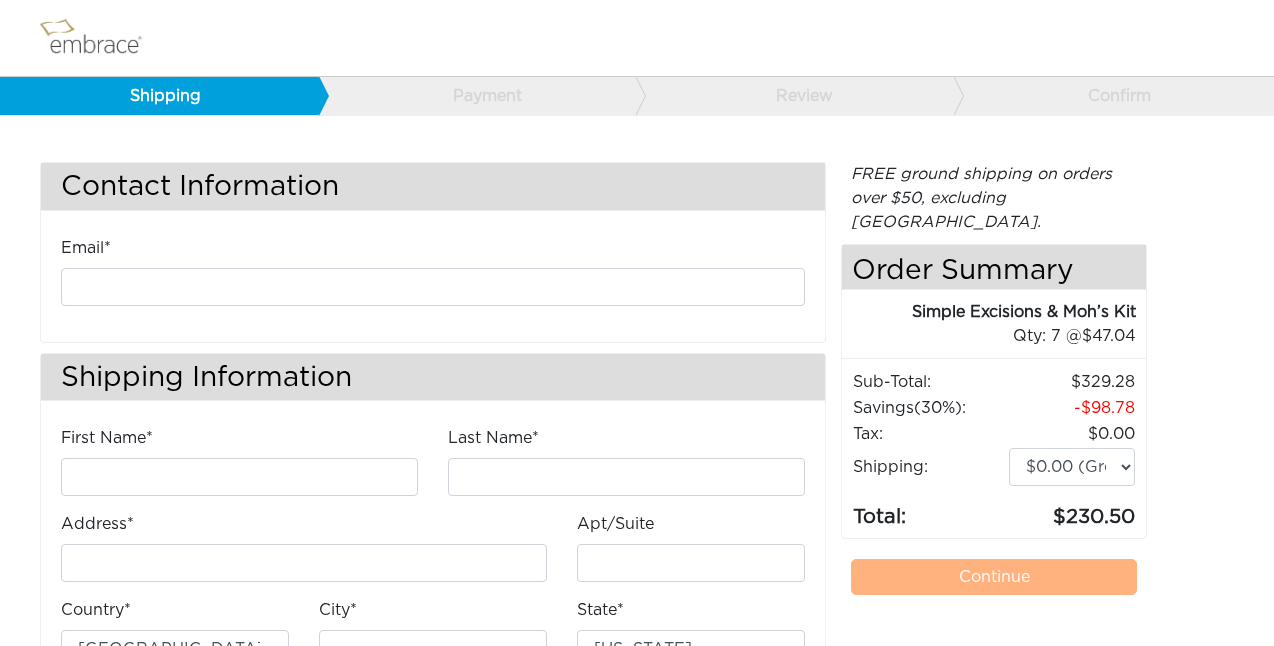 scroll, scrollTop: 0, scrollLeft: 0, axis: both 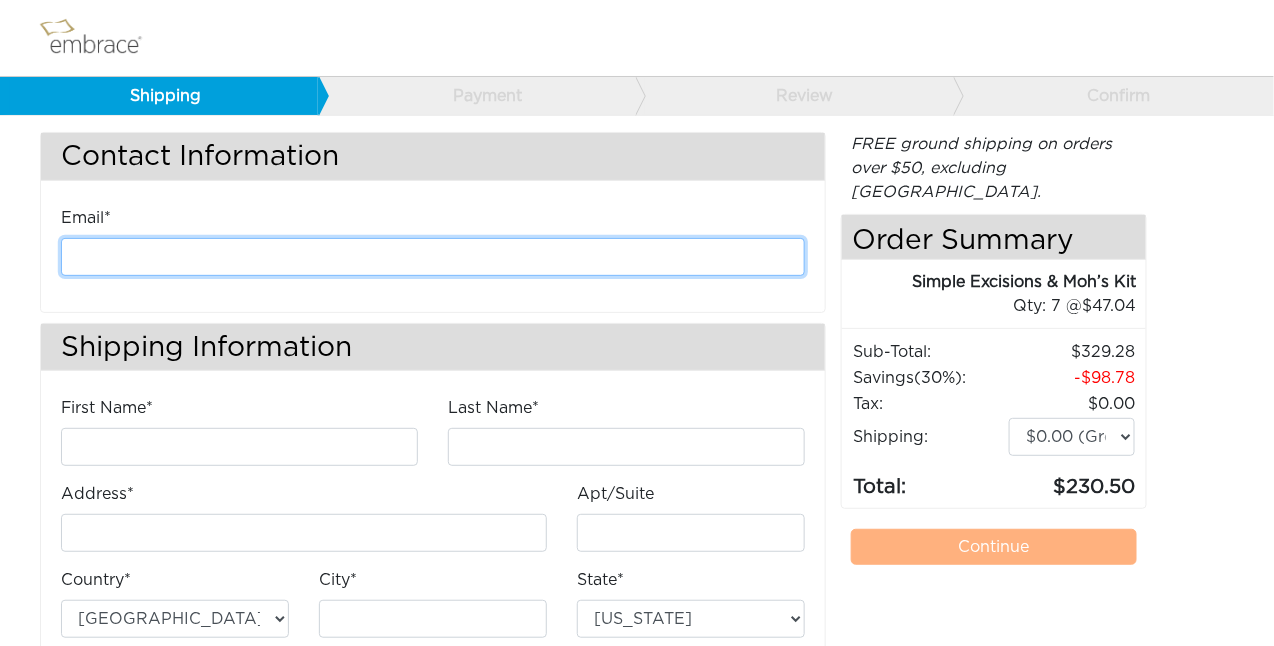 click at bounding box center (433, 257) 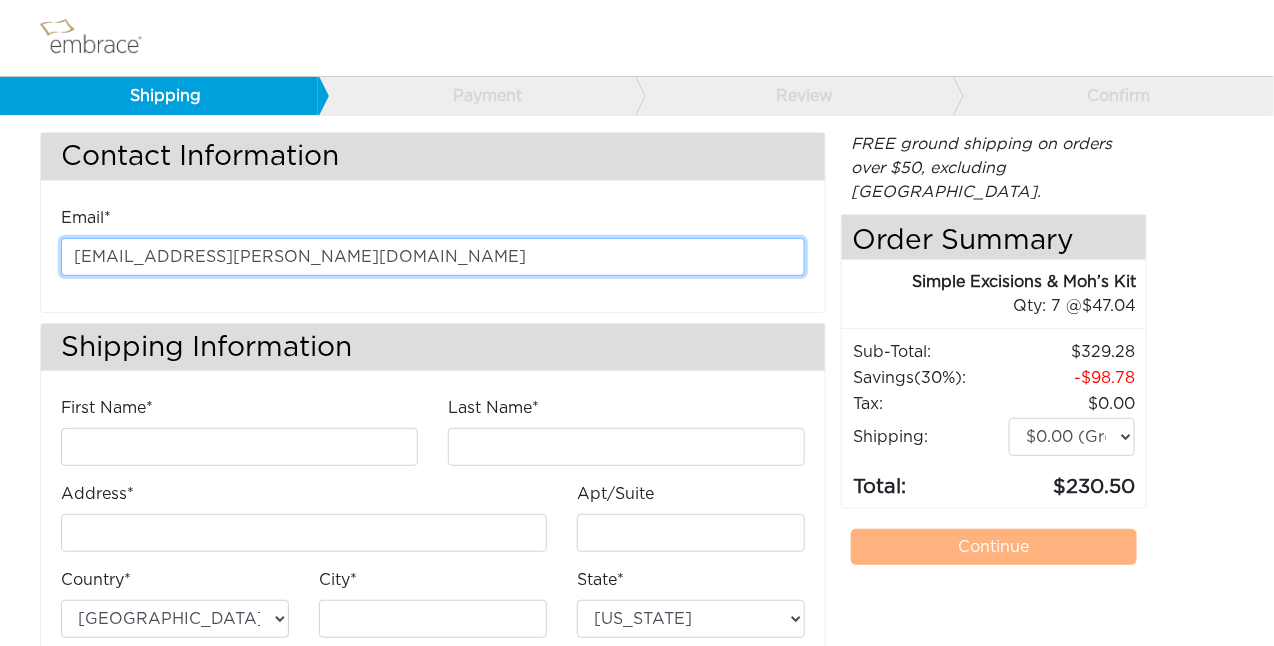 type on "[PERSON_NAME]" 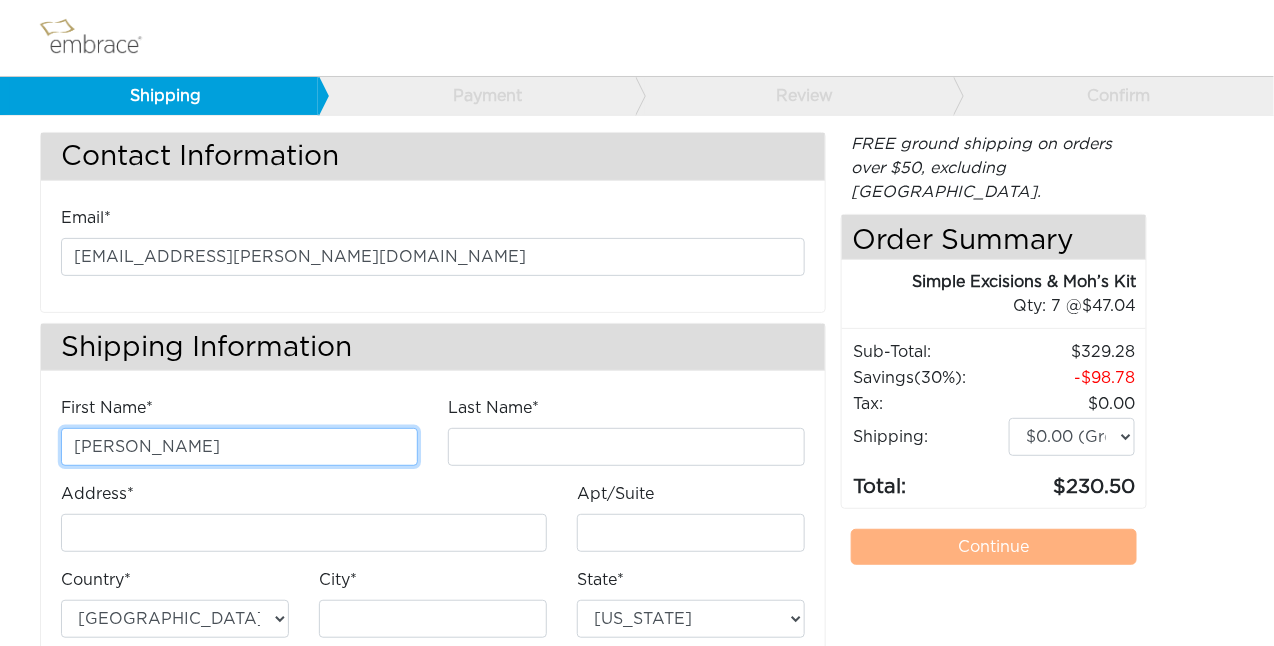 type on "[PERSON_NAME]" 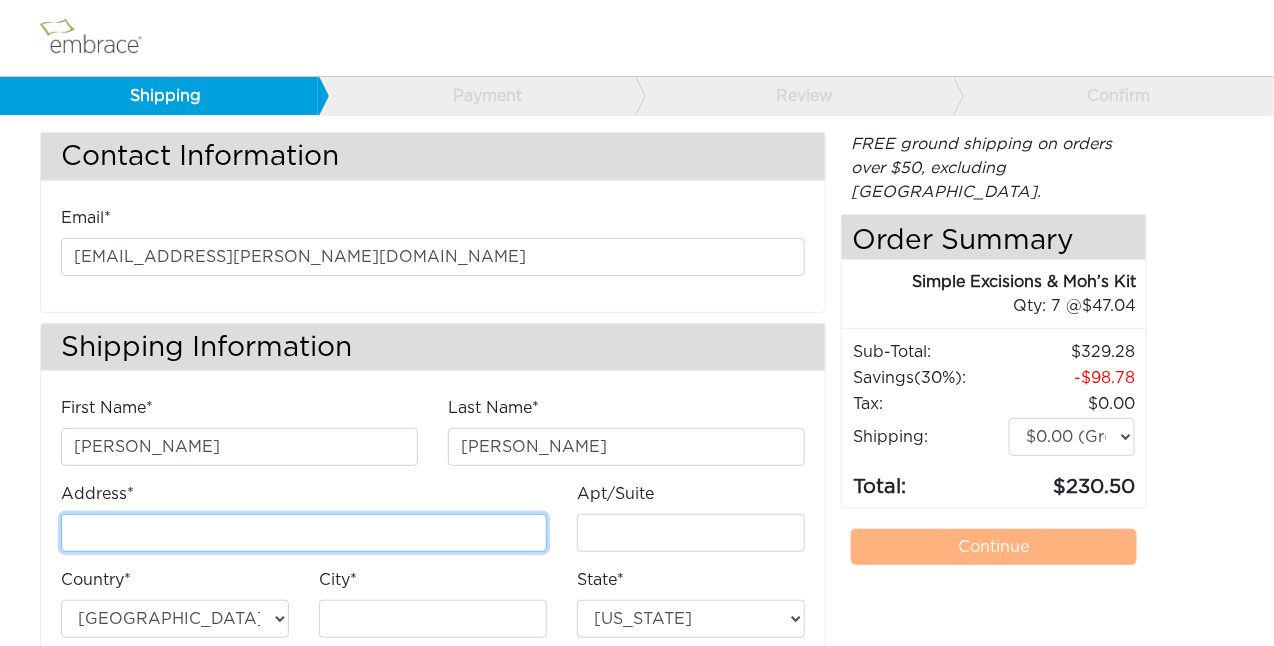 type on "319 N Venice Blvd" 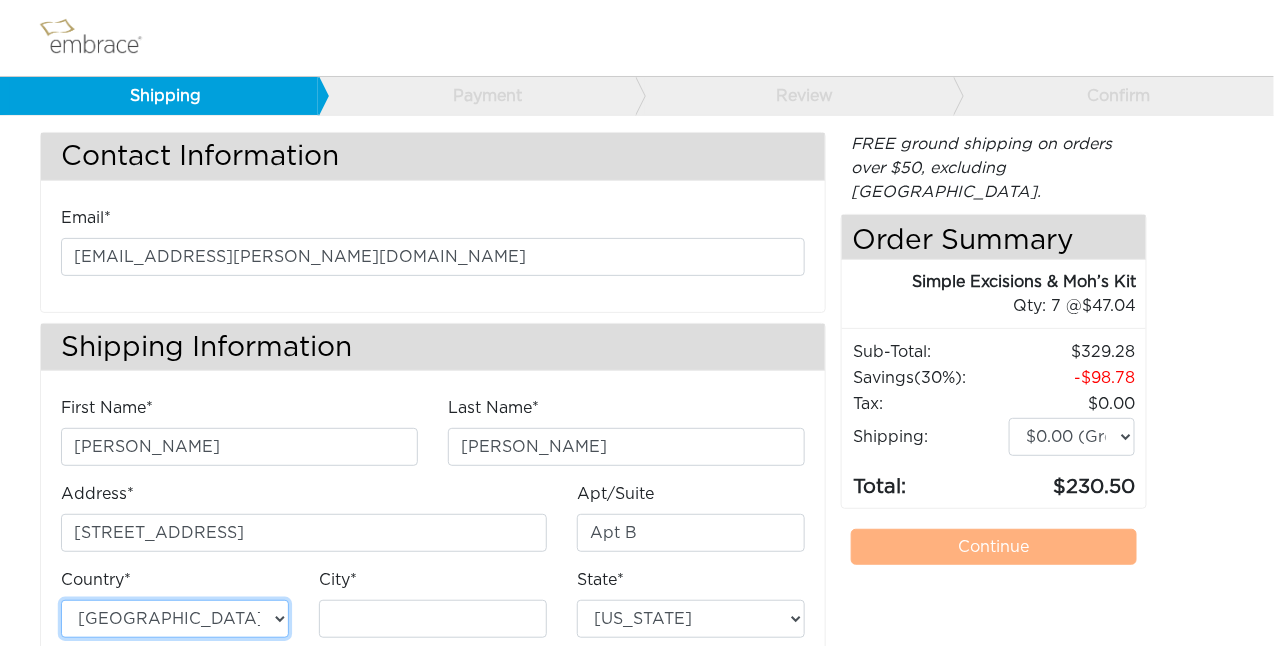 type on "Venice" 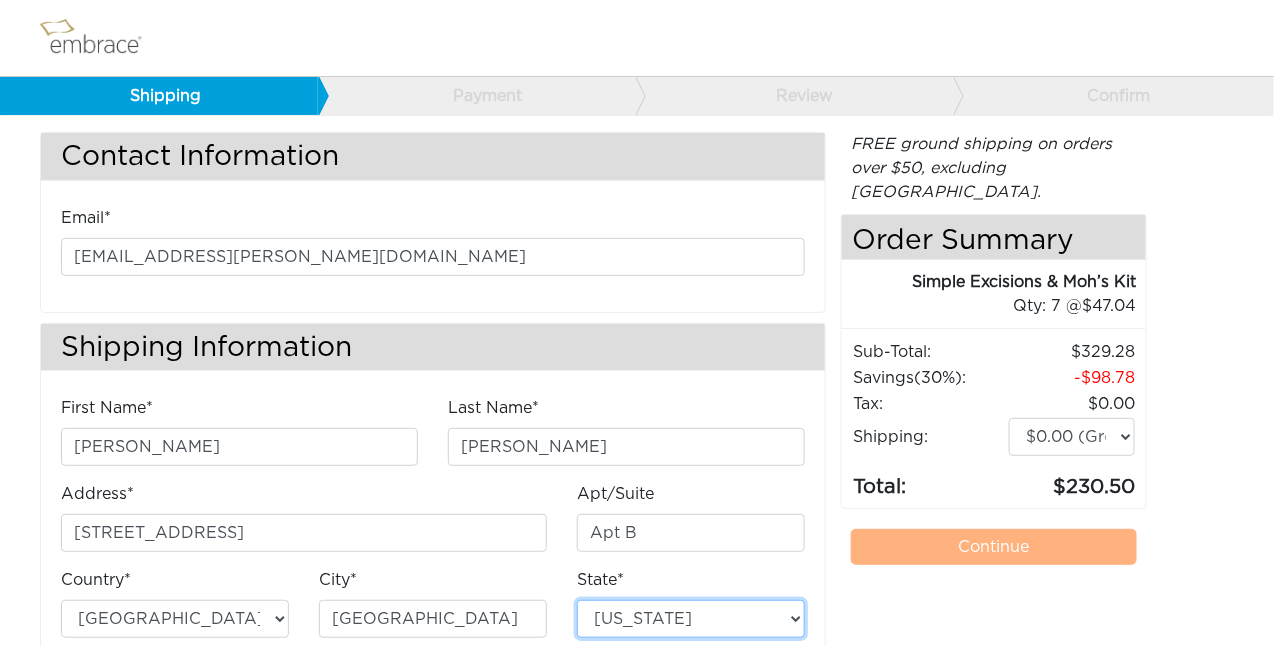 select on "CA" 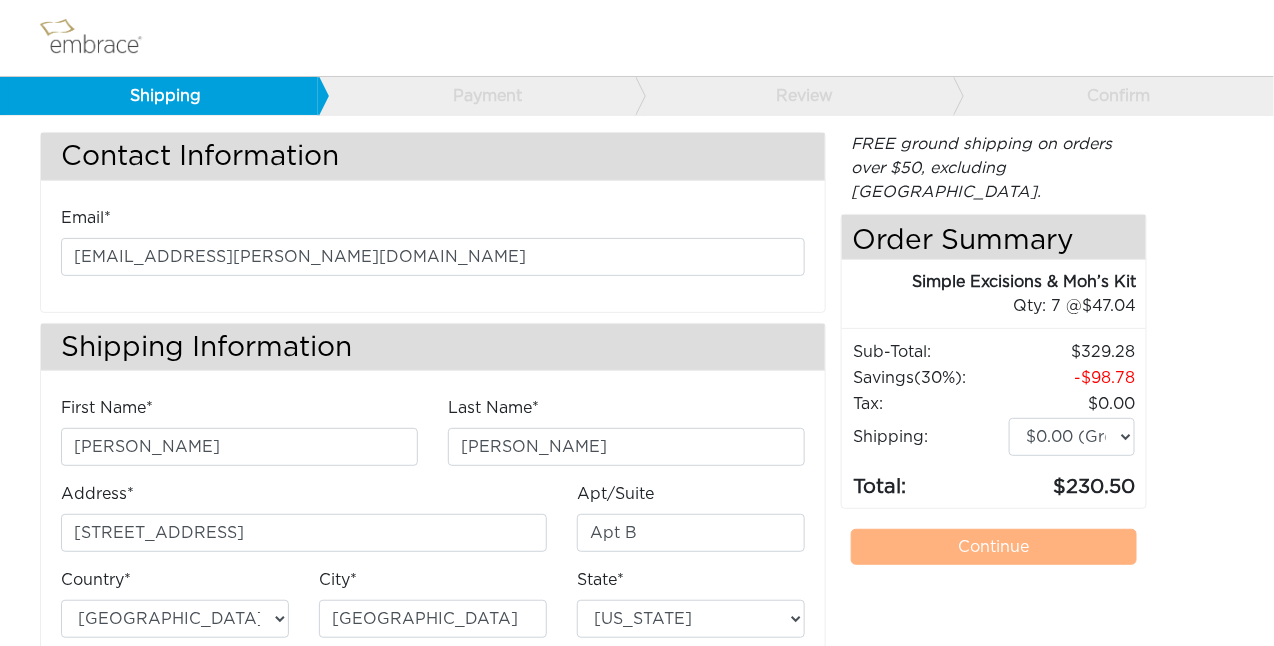 type on "3108663016" 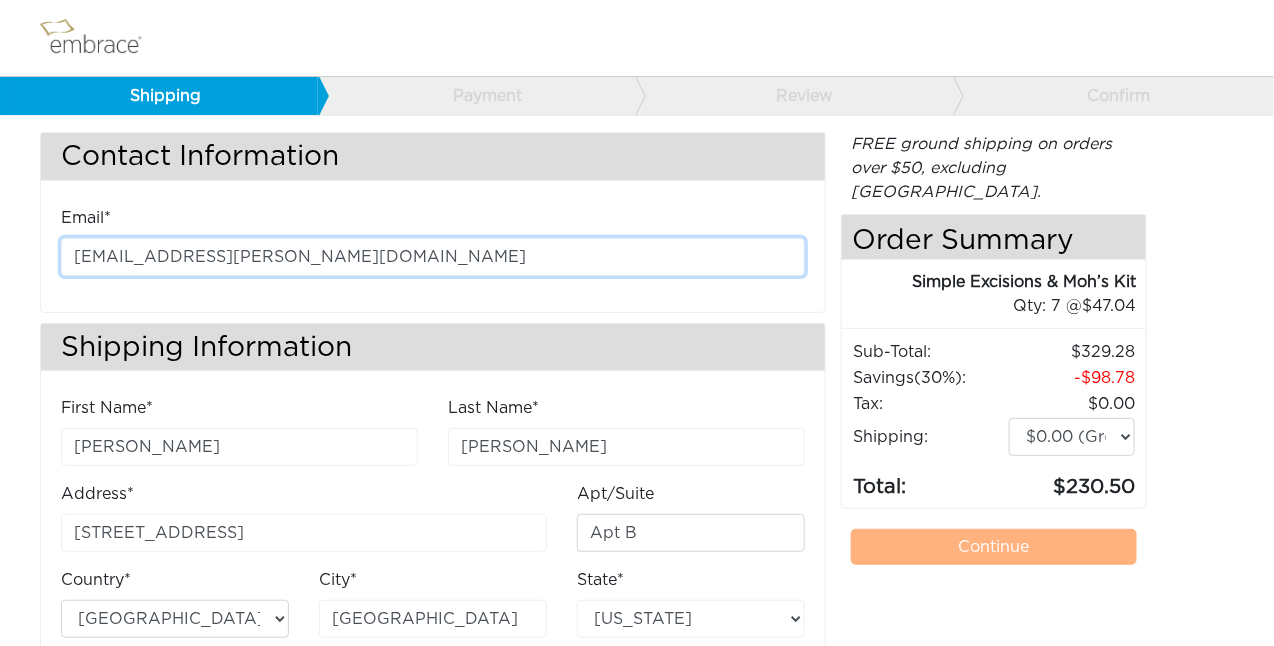 click on "[EMAIL_ADDRESS][PERSON_NAME][DOMAIN_NAME]" at bounding box center [433, 257] 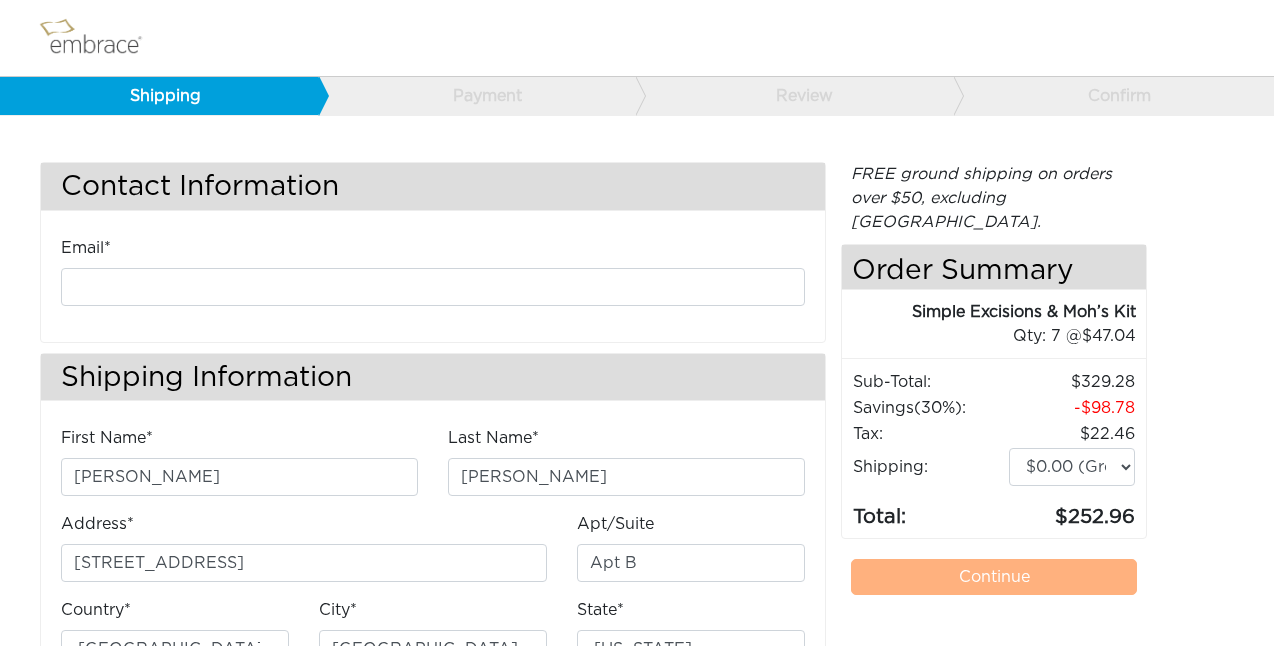 select on "CA" 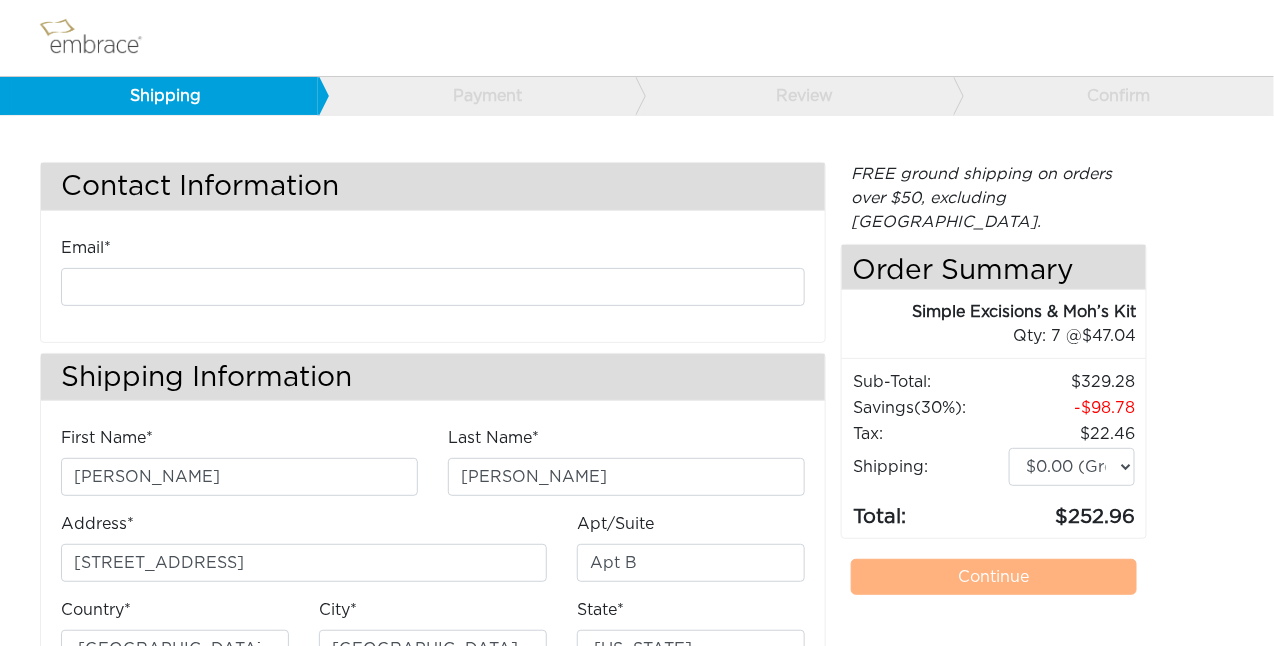 scroll, scrollTop: 0, scrollLeft: 0, axis: both 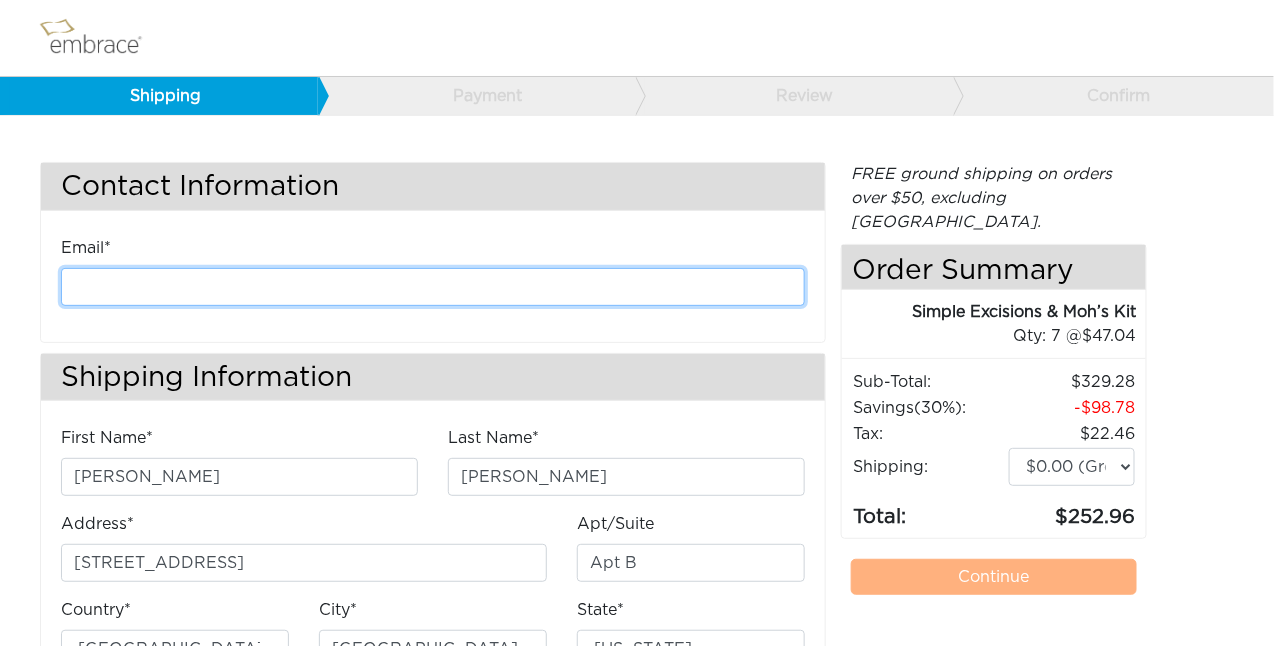 click at bounding box center [433, 287] 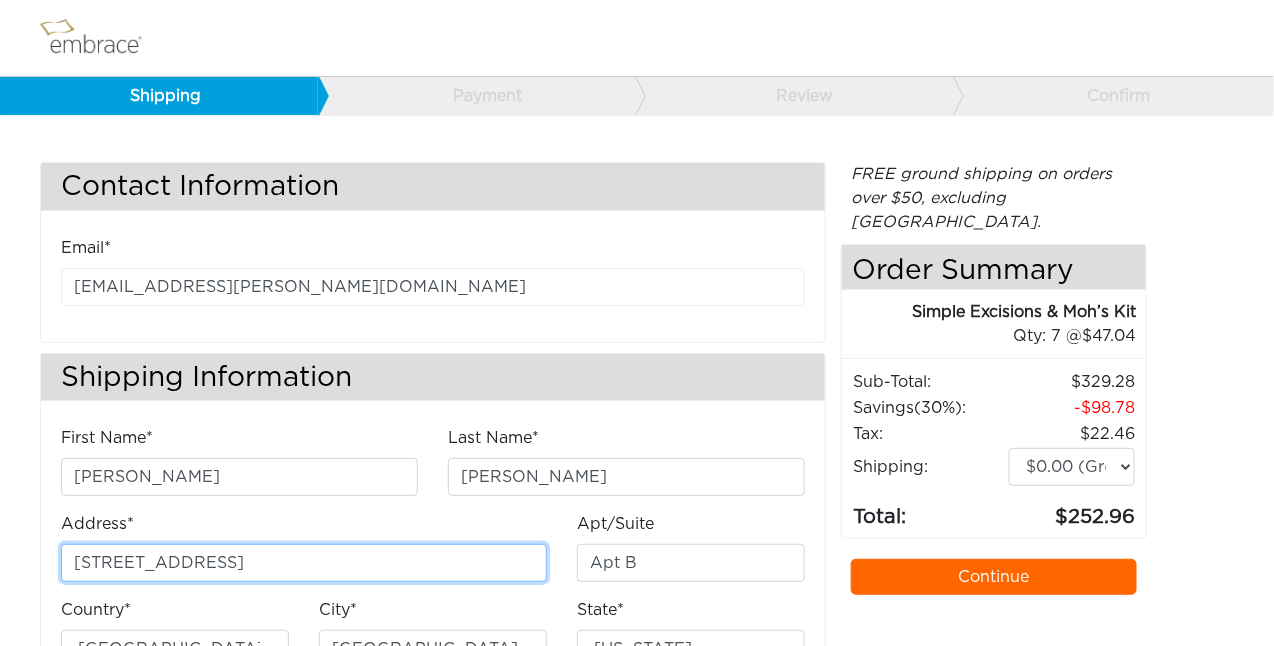 click on "319 N Venice Blvd" at bounding box center [304, 563] 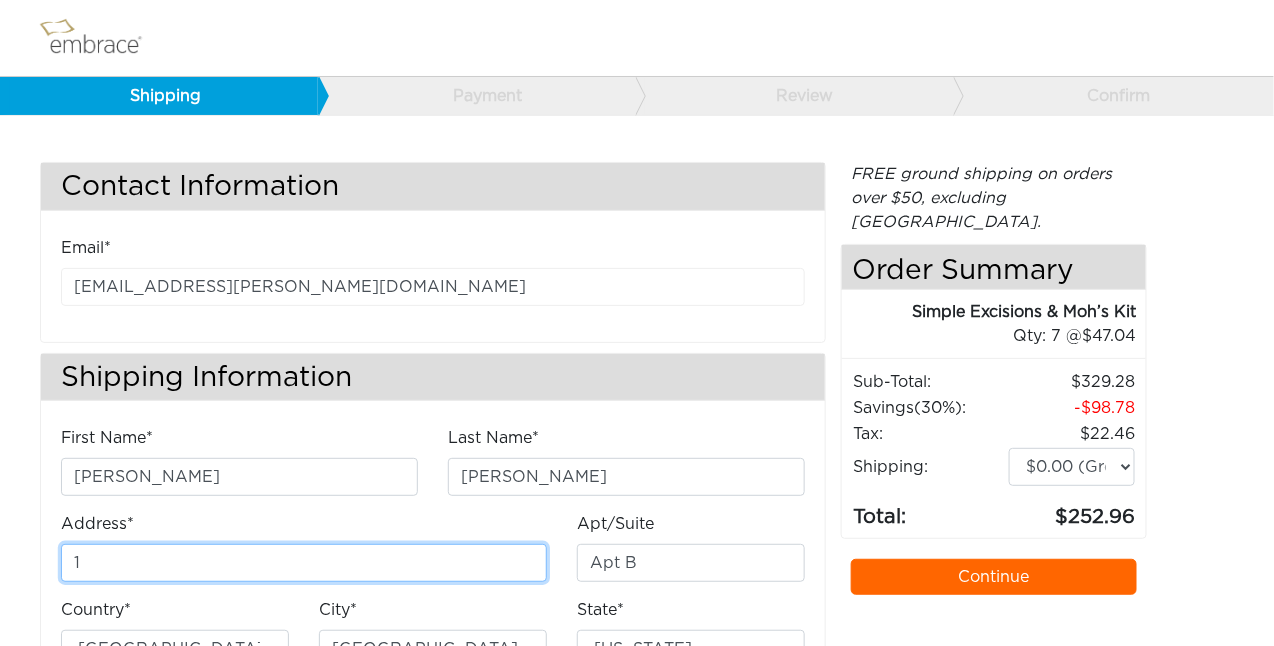 type on "[STREET_ADDRESS][PERSON_NAME]" 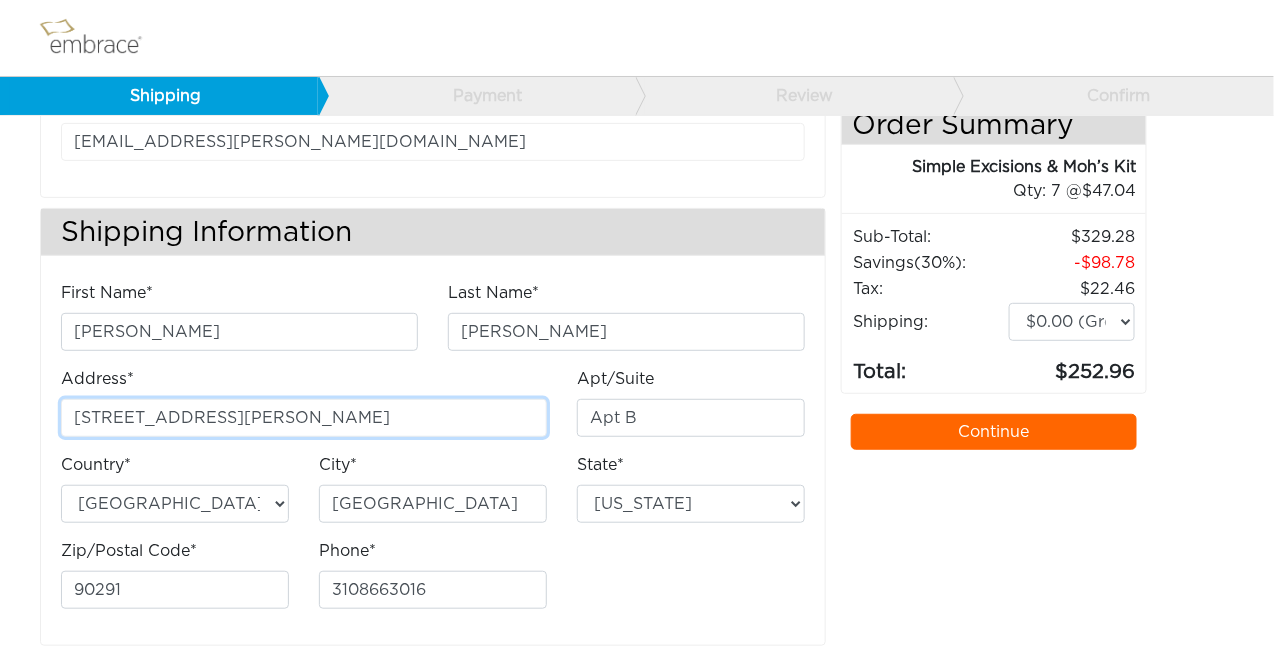 scroll, scrollTop: 167, scrollLeft: 0, axis: vertical 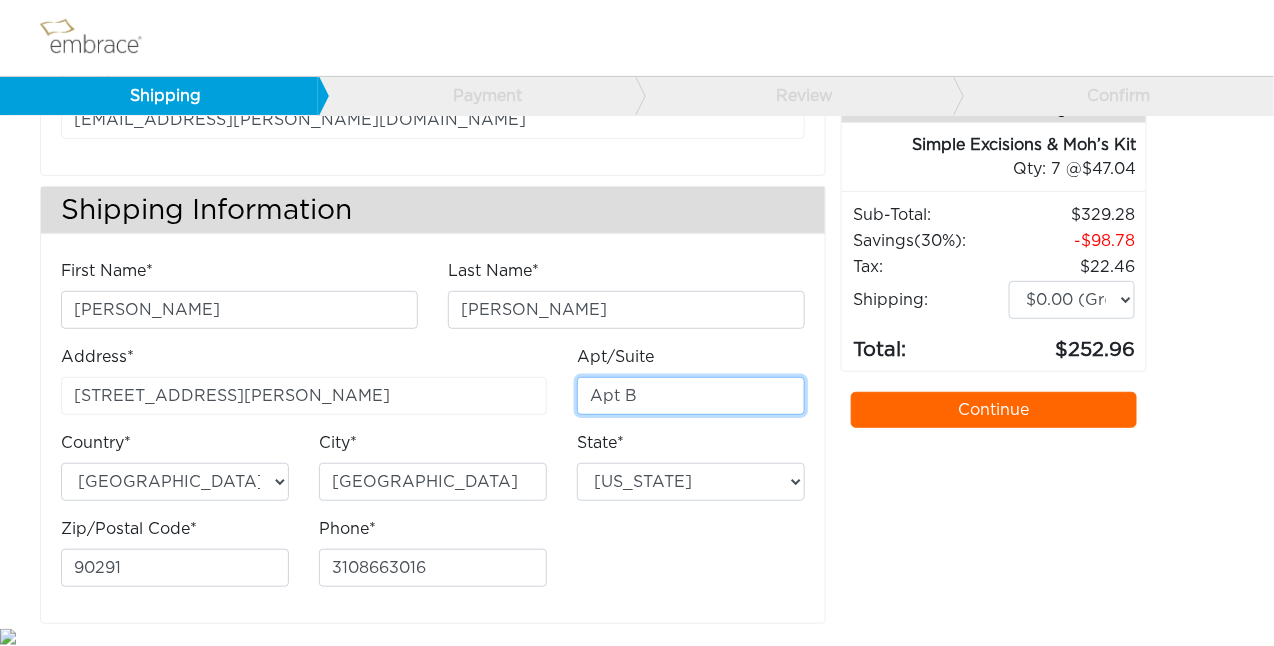 click on "Apt B" at bounding box center (691, 396) 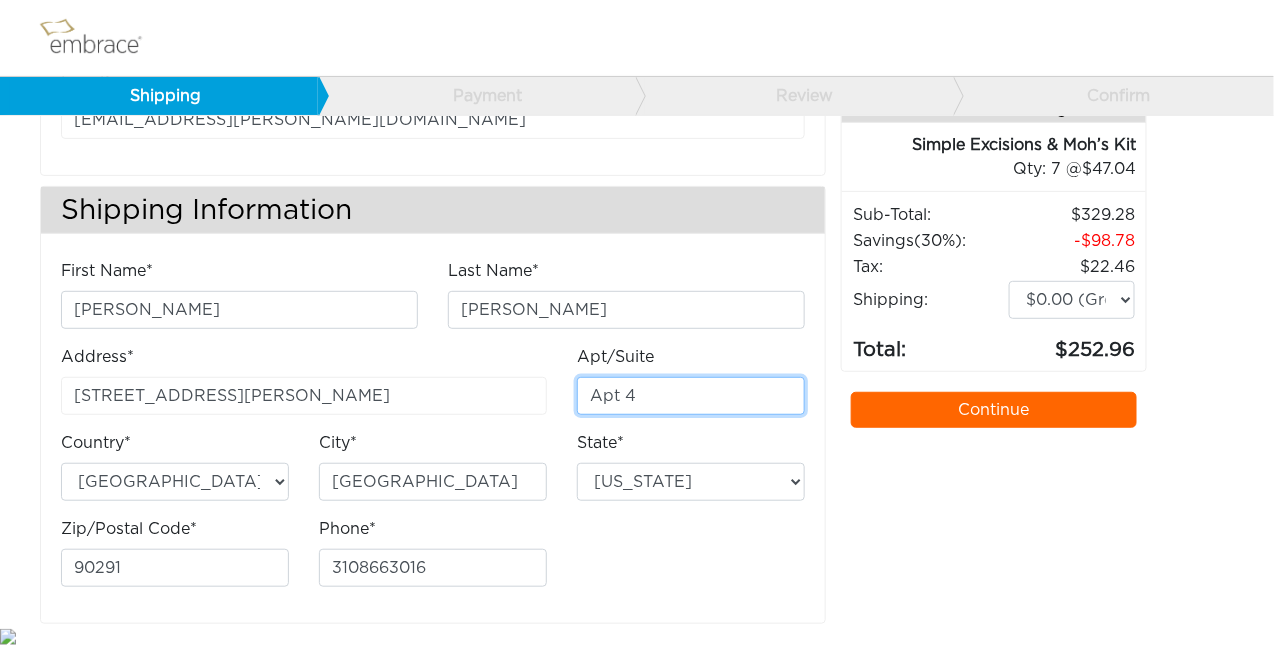 type on "Apt 401" 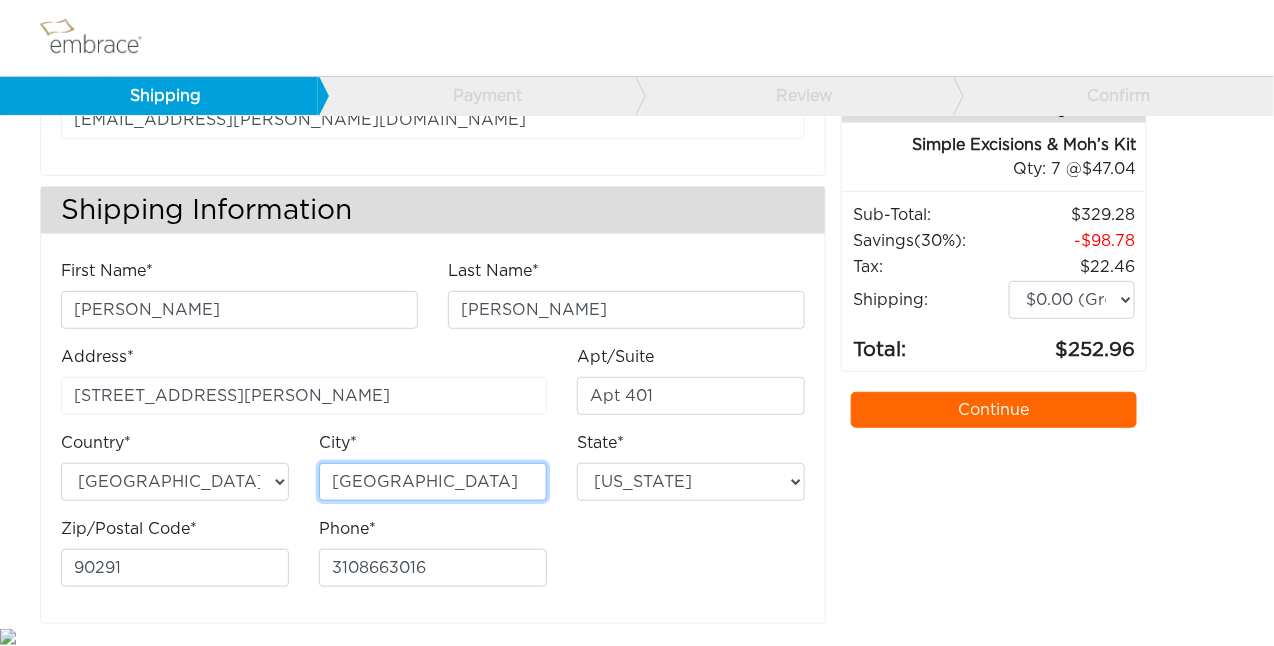 click on "Venice" at bounding box center [433, 482] 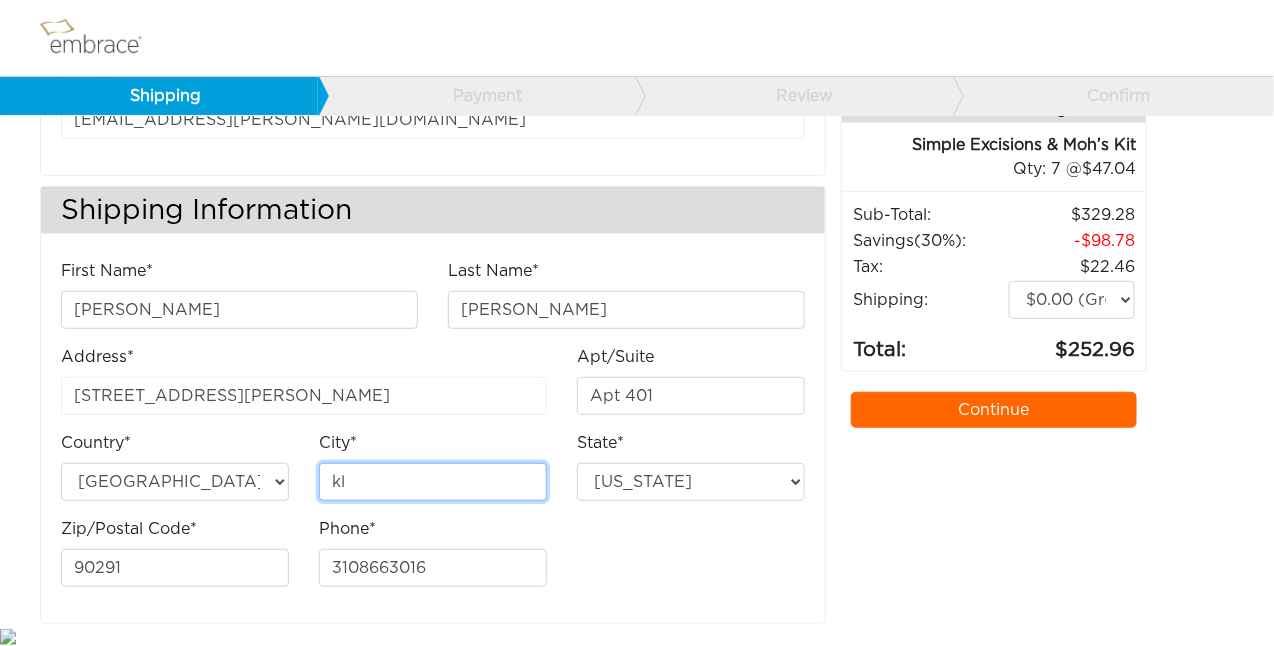 type on "[GEOGRAPHIC_DATA]" 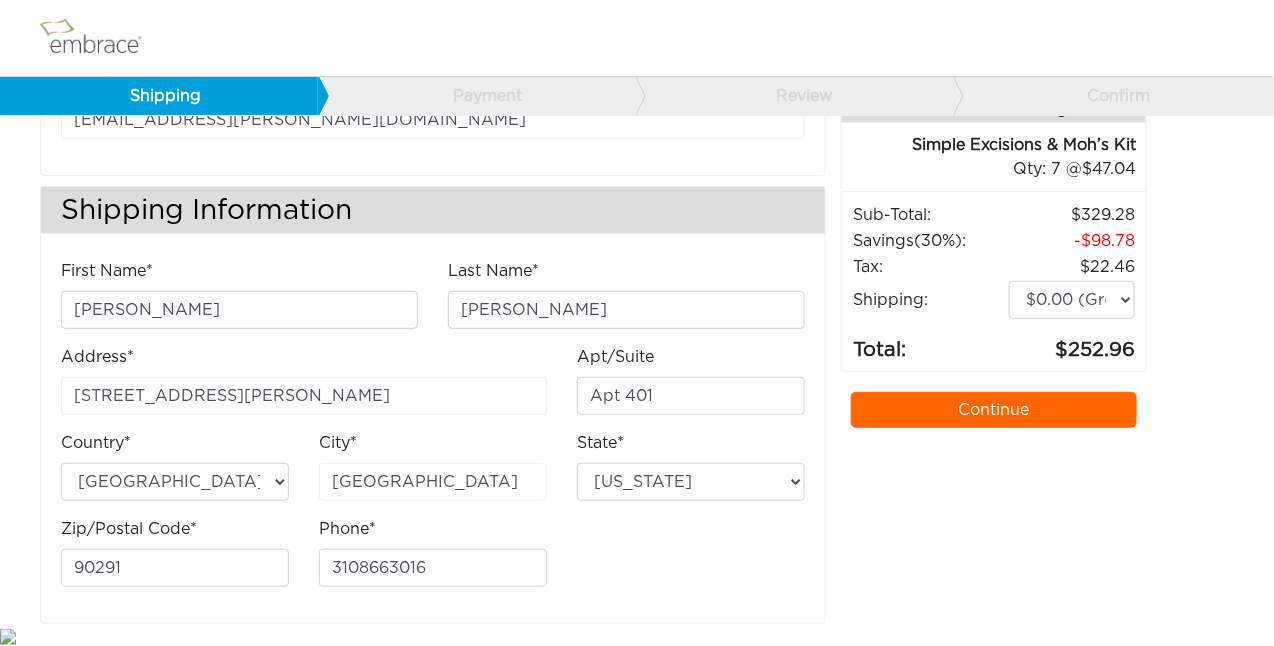 click on "State*
Alabama  Alaska  Arizona  Arkansas  California  Colorado  Connecticut  District of Columbia  Delaware  Florida  Georgia  Hawaii  Idaho  Illinois  Indiana  Iowa  Kansas  Kentucky  Louisiana  Maine  Maryland  Massachusetts  Michigan  Minnesota  Mississippi  Missouri  Montana  Nebraska  Nevada  New Hampshire  New Jersey  New Mexico  New York  North Carolina  North Dakota  Ohio  Oklahoma  Oregon  Pennsylvania  Rhode Island  South Carolina  South Dakota  Tennessee  Texas  Utah  Vermont  Virginia  Washington  West Virginia  Wisconsin  Wyoming  American Samoa  Guam  Northern Mariana Islands  Puerto Rico  United States Minor Outlying Islands  Virgin Islands" at bounding box center [691, 466] 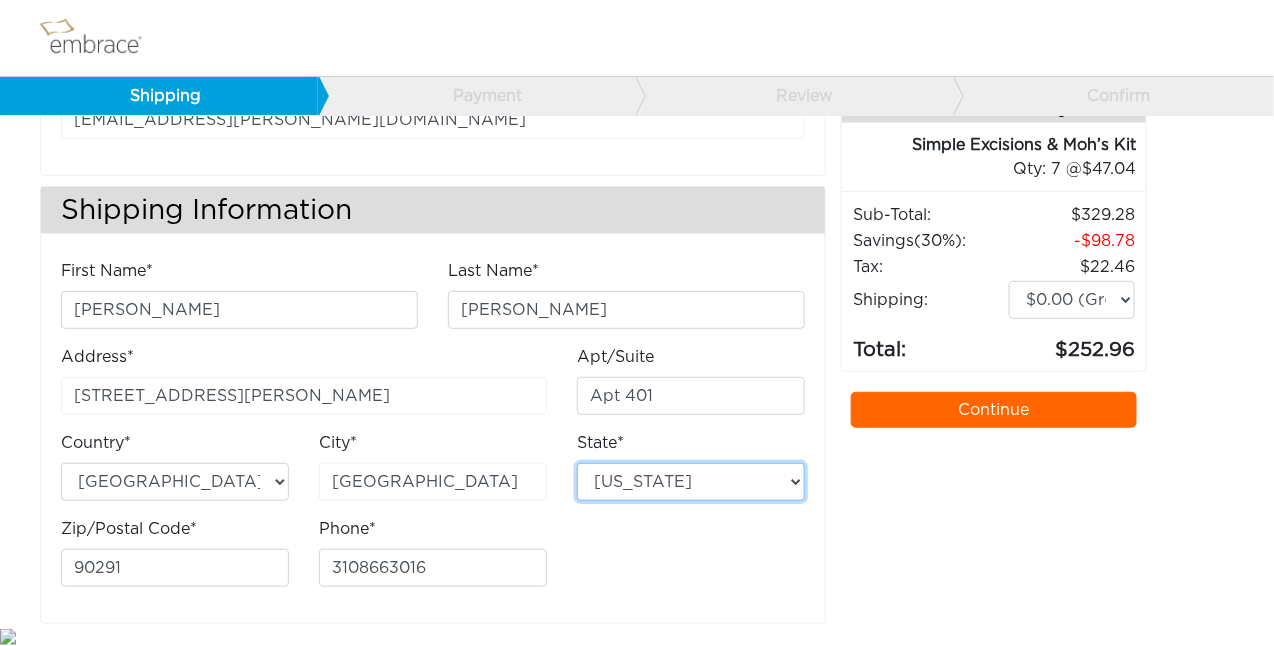 click on "Alabama  Alaska  Arizona  Arkansas  California  Colorado  Connecticut  District of Columbia  Delaware  Florida  Georgia  Hawaii  Idaho  Illinois  Indiana  Iowa  Kansas  Kentucky  Louisiana  Maine  Maryland  Massachusetts  Michigan  Minnesota  Mississippi  Missouri  Montana  Nebraska  Nevada  New Hampshire  New Jersey  New Mexico  New York  North Carolina  North Dakota  Ohio  Oklahoma  Oregon  Pennsylvania  Rhode Island  South Carolina  South Dakota  Tennessee  Texas  Utah  Vermont  Virginia  Washington  West Virginia  Wisconsin  Wyoming  American Samoa  Guam  Northern Mariana Islands  Puerto Rico  United States Minor Outlying Islands  Virgin Islands" at bounding box center [691, 482] 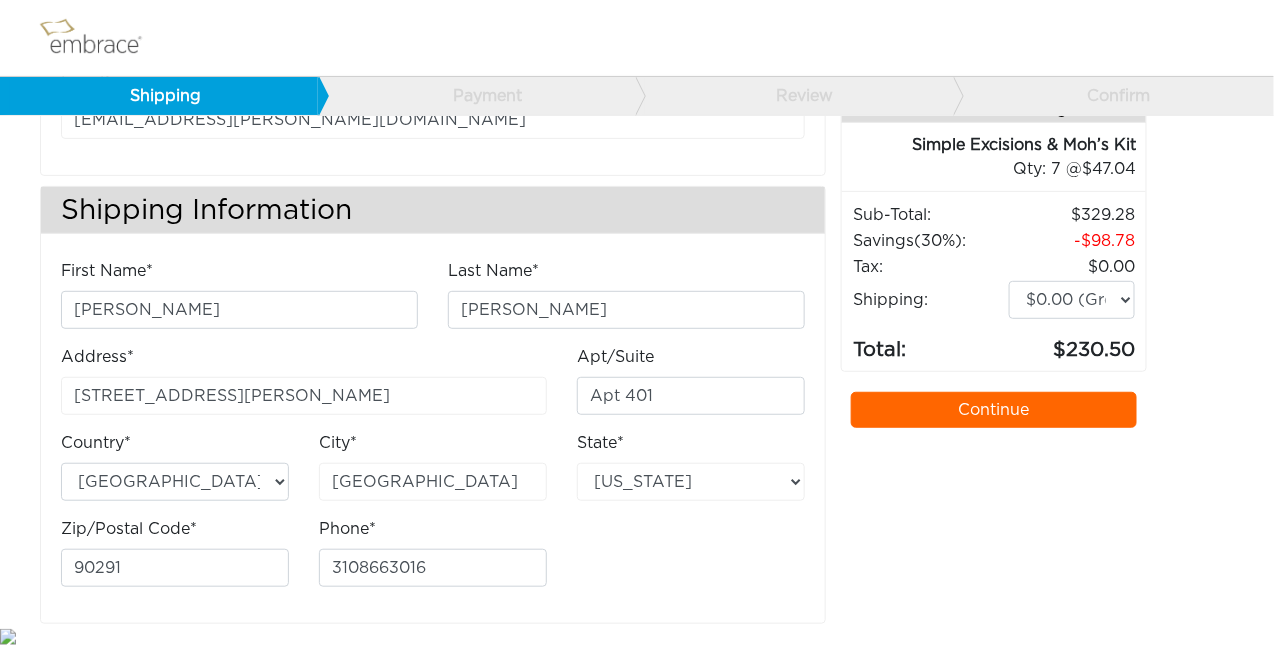 click on "Zip/Postal Code*
90291" at bounding box center [175, 560] 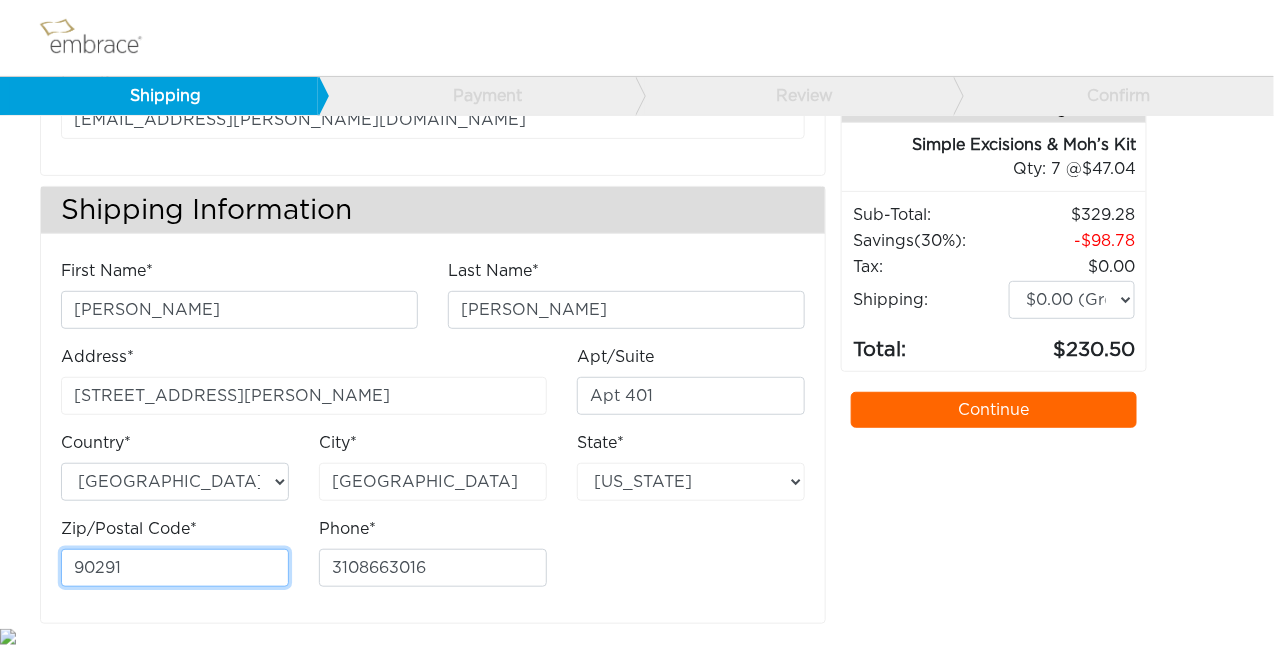 click on "90291" at bounding box center [175, 568] 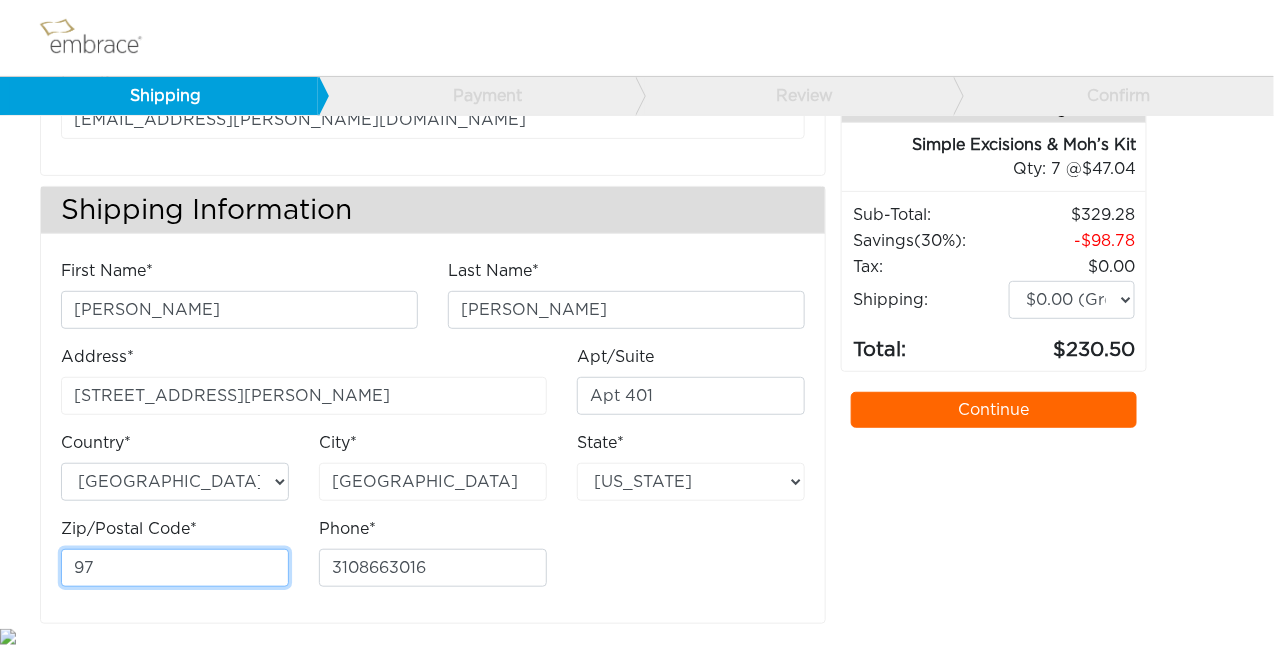 type on "97601" 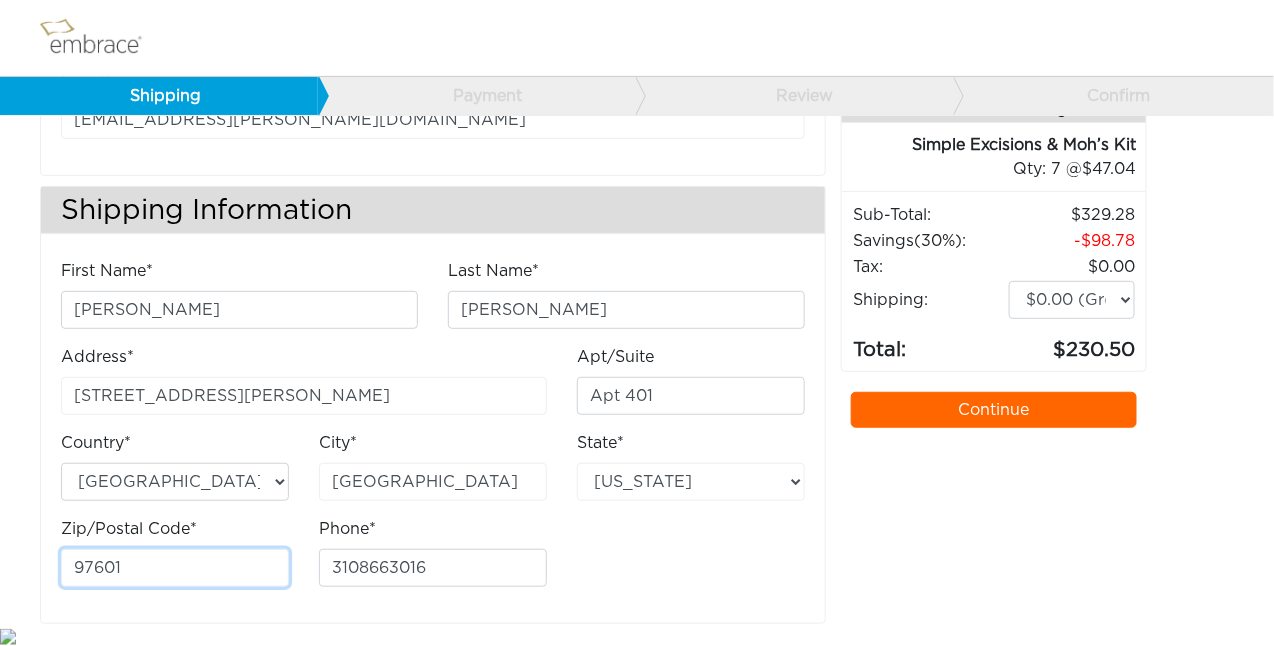 scroll, scrollTop: 0, scrollLeft: 0, axis: both 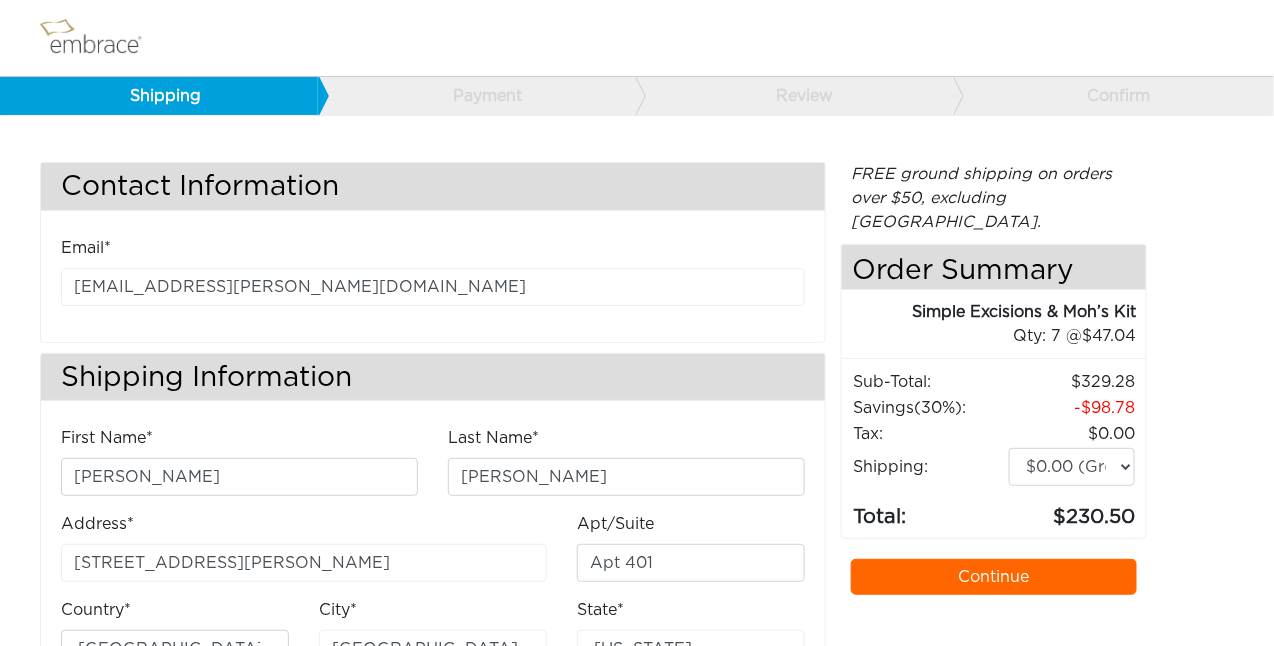 click on "Continue" at bounding box center (994, 577) 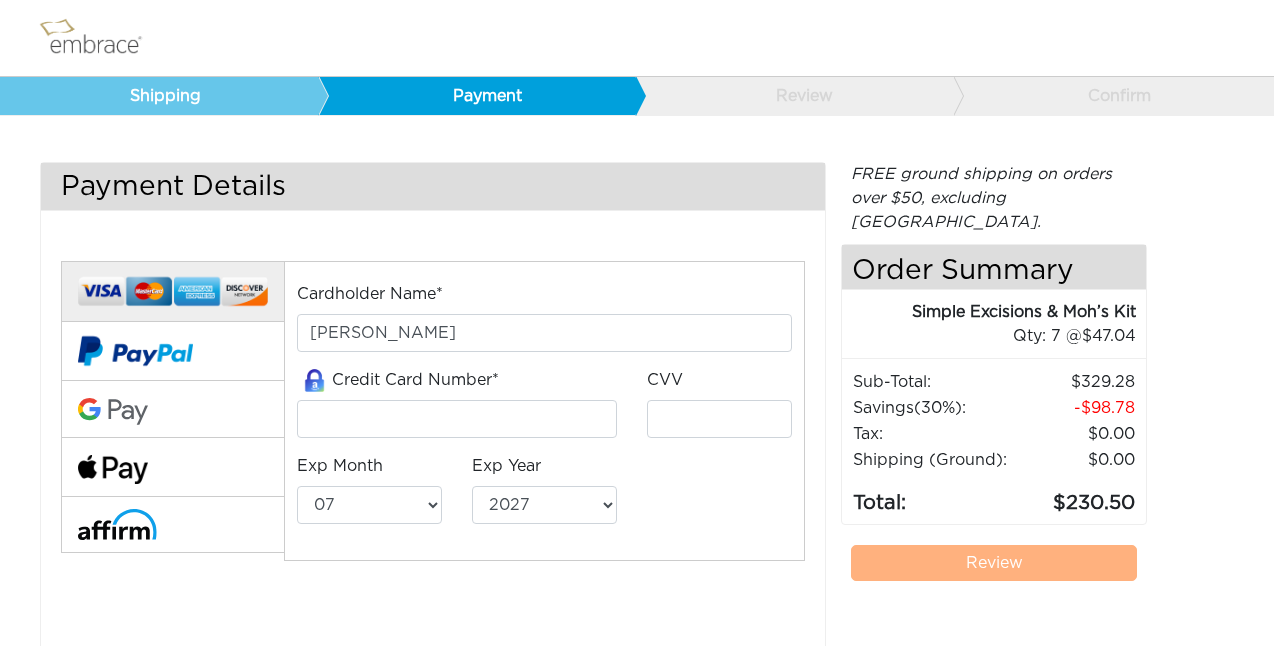 select on "7" 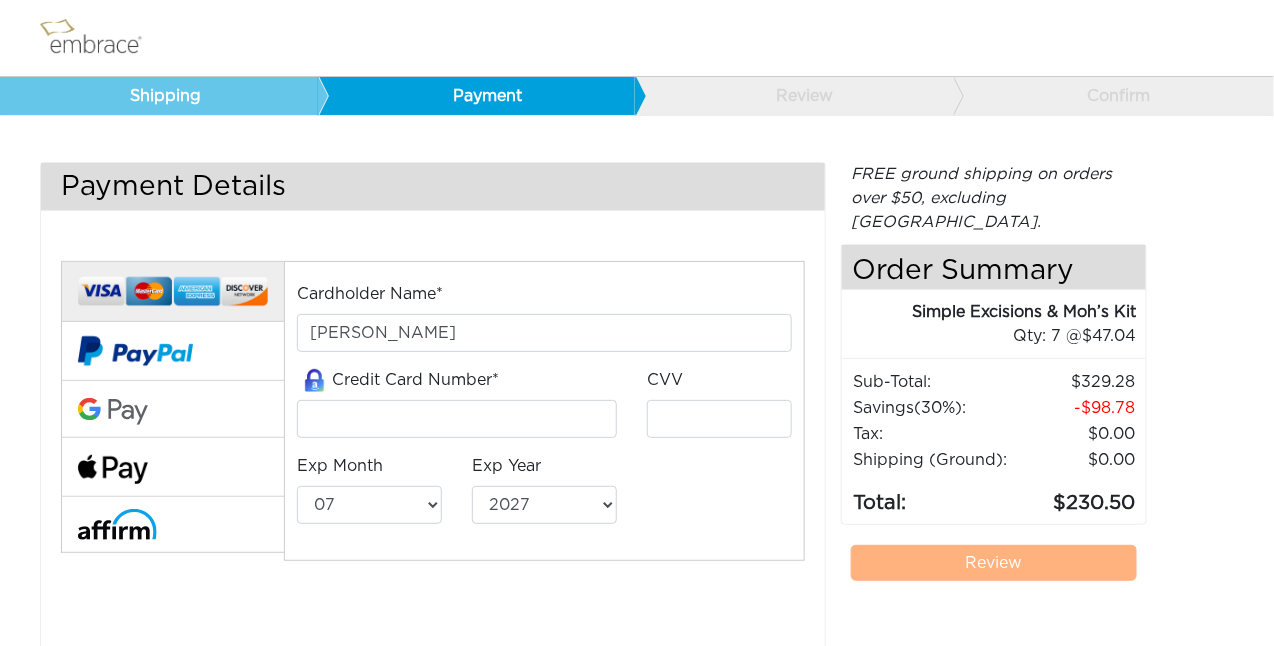 scroll, scrollTop: 0, scrollLeft: 0, axis: both 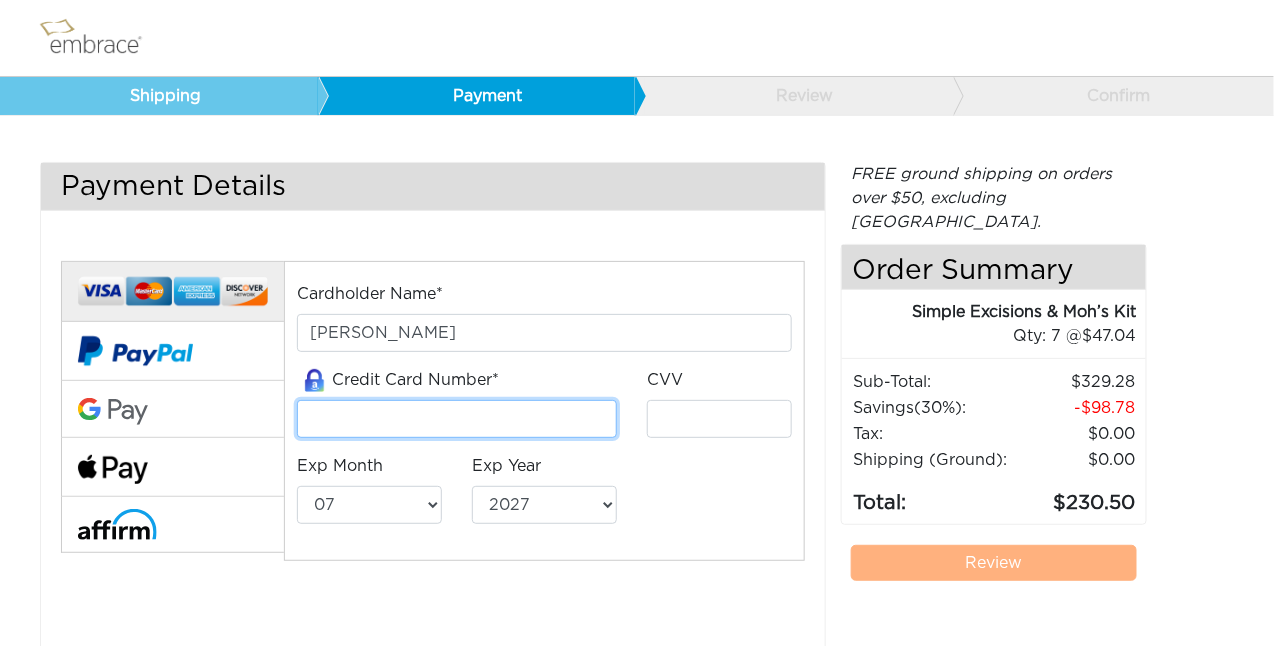 click at bounding box center [457, 419] 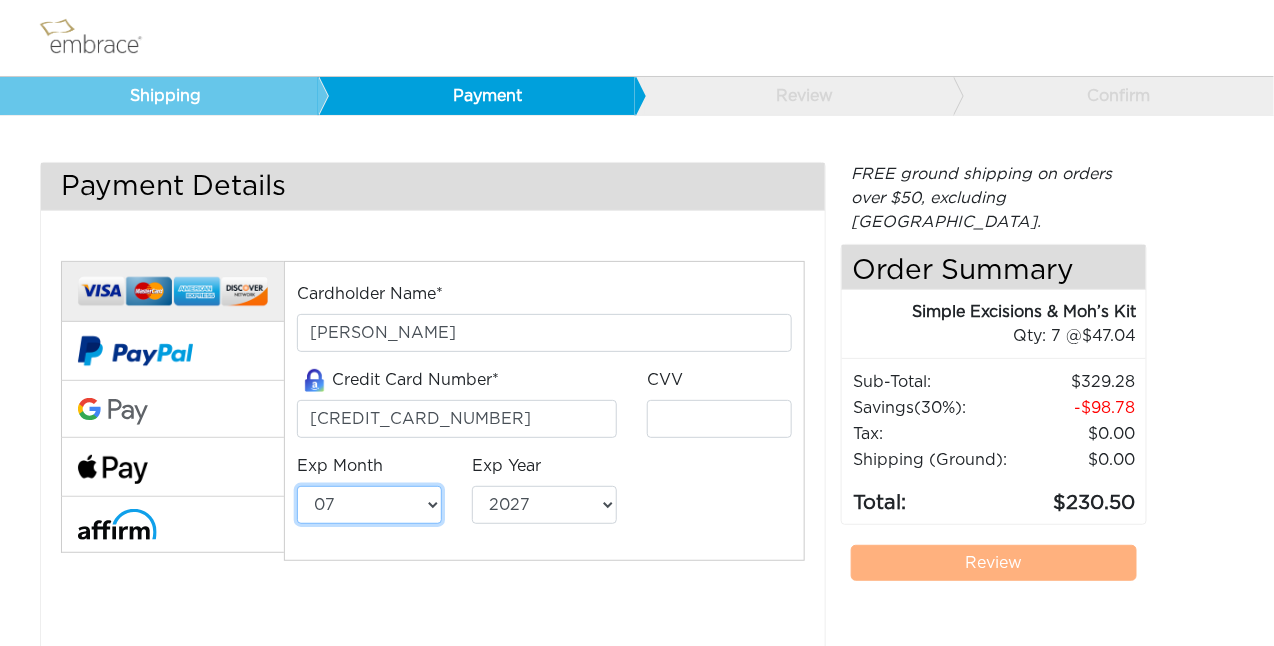 select on "9" 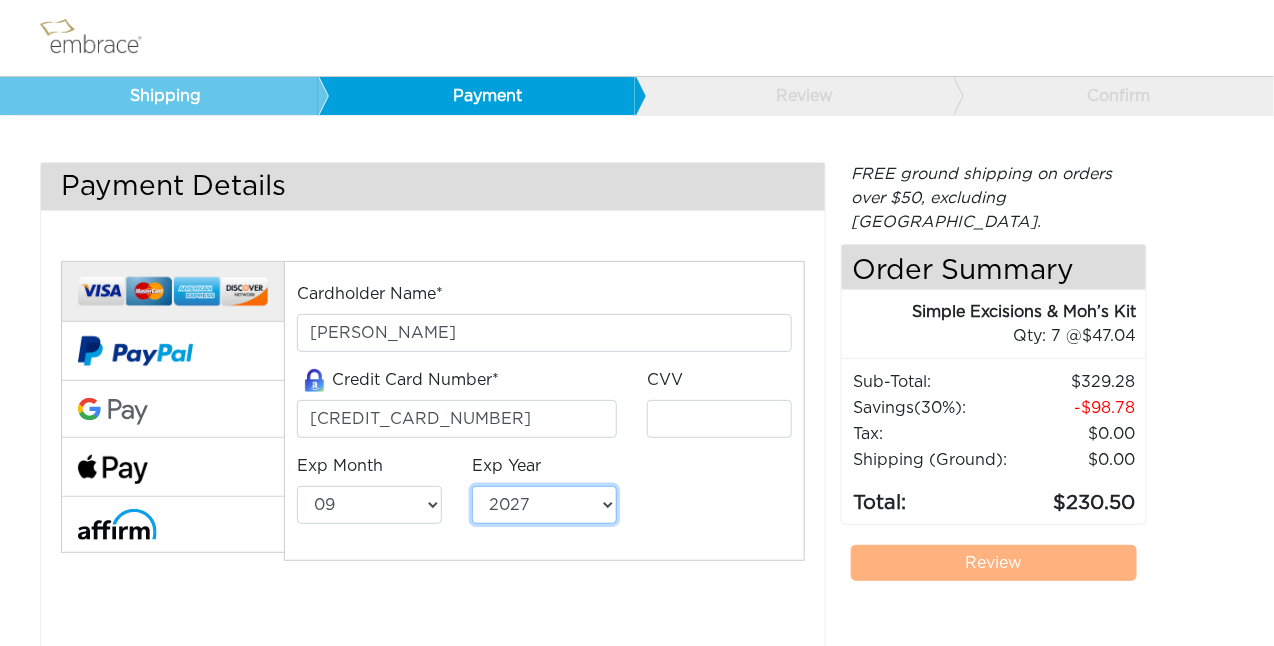 select on "2029" 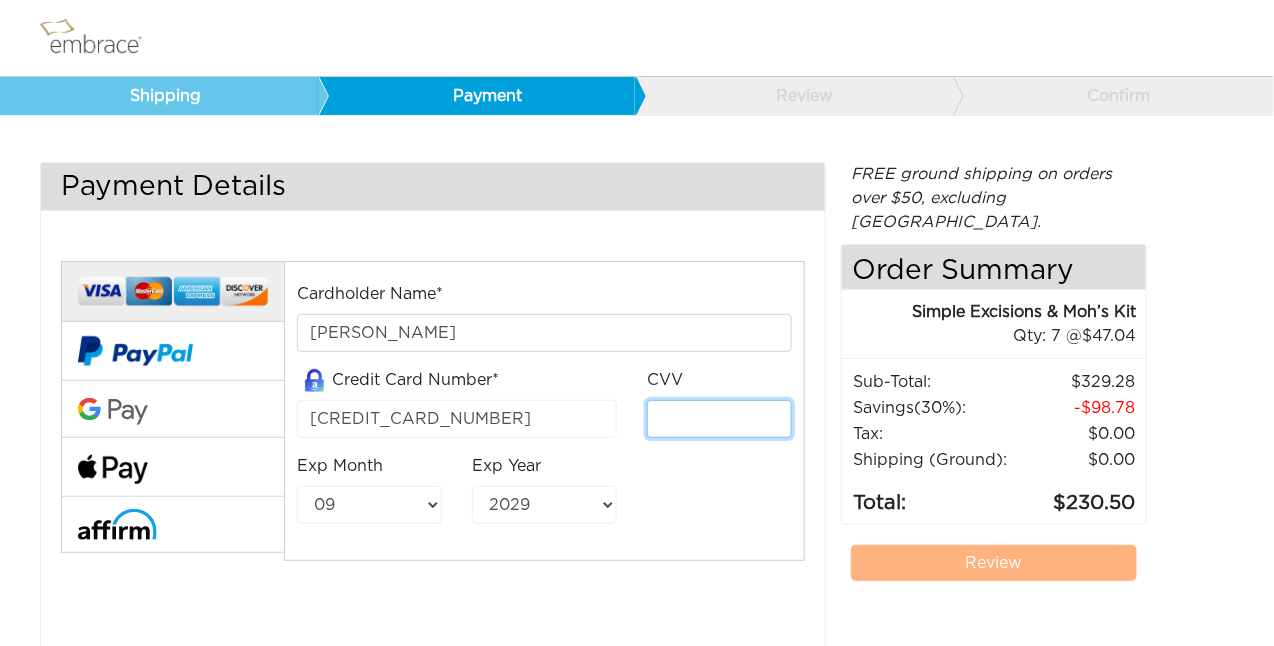 click at bounding box center [719, 419] 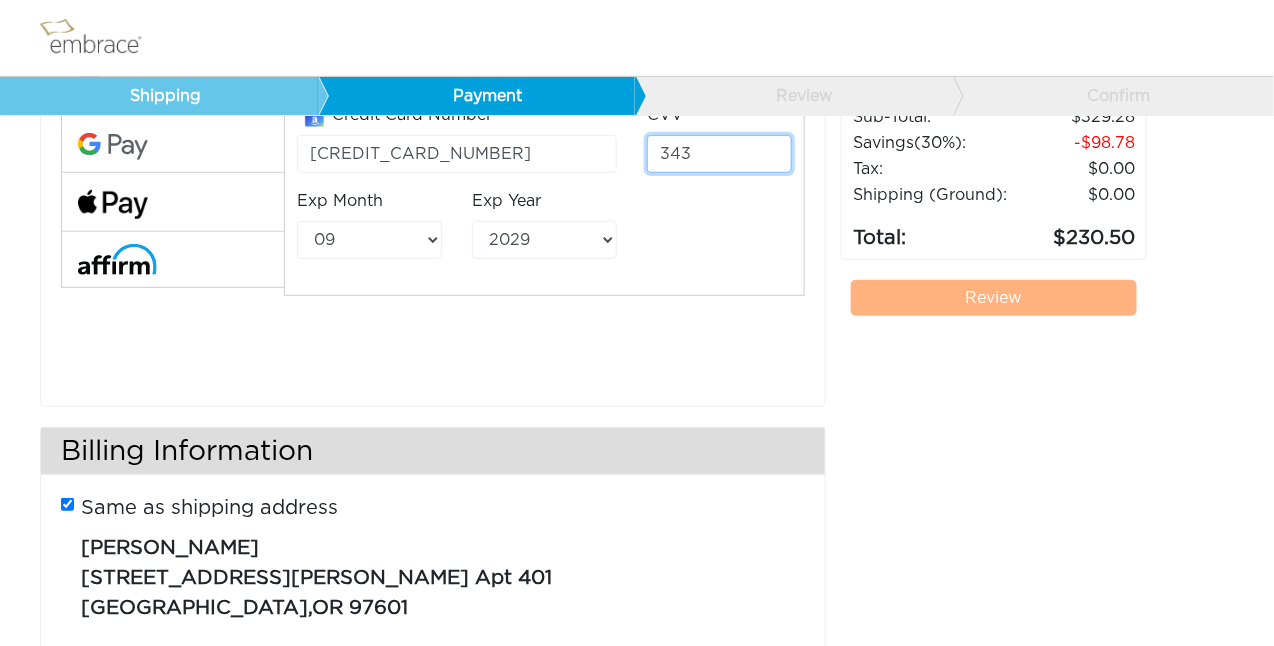 scroll, scrollTop: 279, scrollLeft: 0, axis: vertical 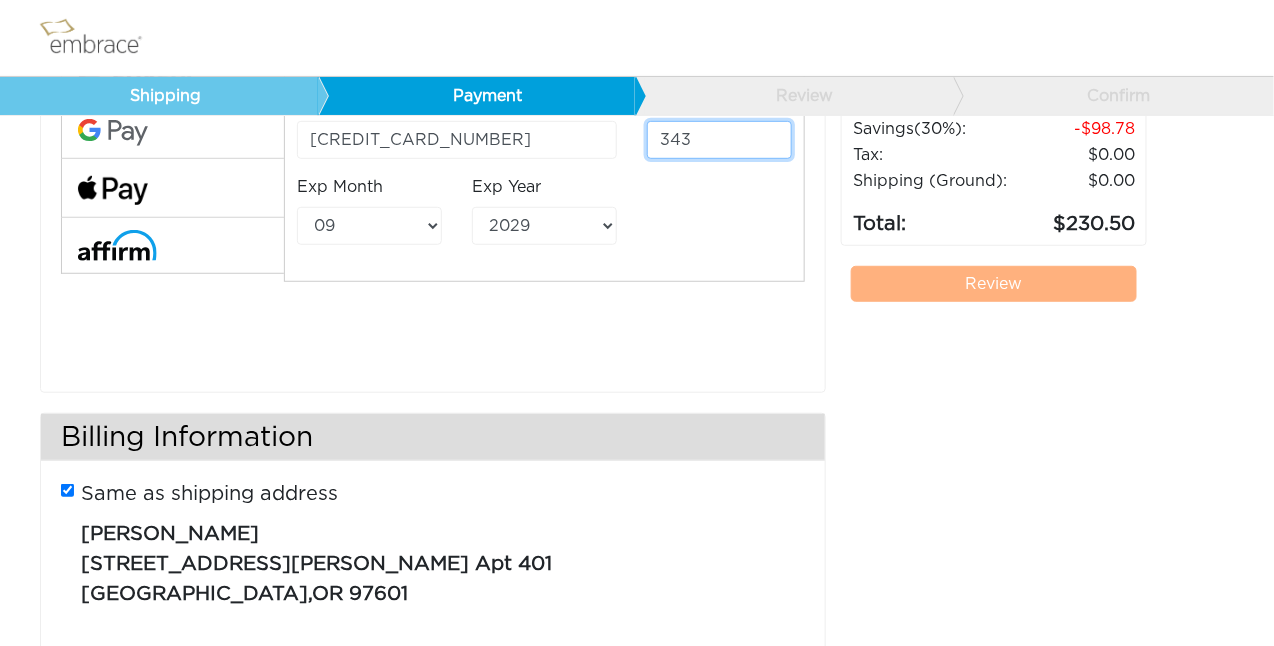 type on "343" 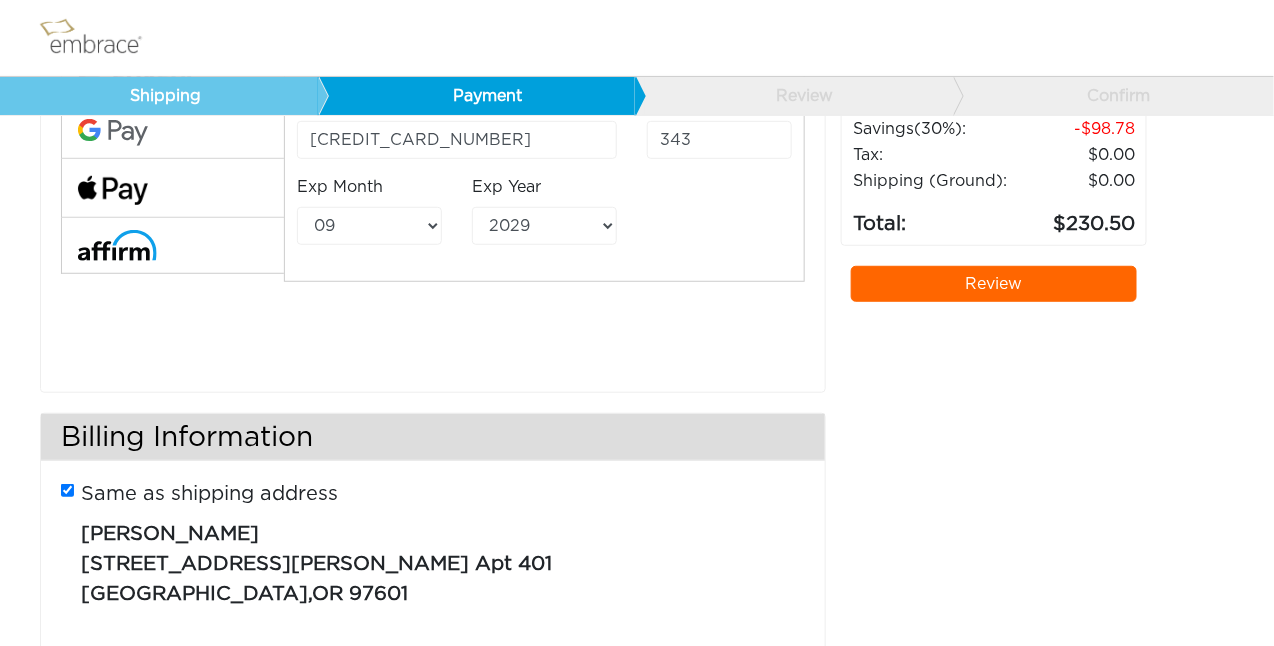 click on "Cardholder Name*
[PERSON_NAME]
Credit Card Number*
[CREDIT_CARD_NUMBER] CVV [CREDIT_CARD_DATA] Exp Month 01 02 03 04" at bounding box center [433, 159] 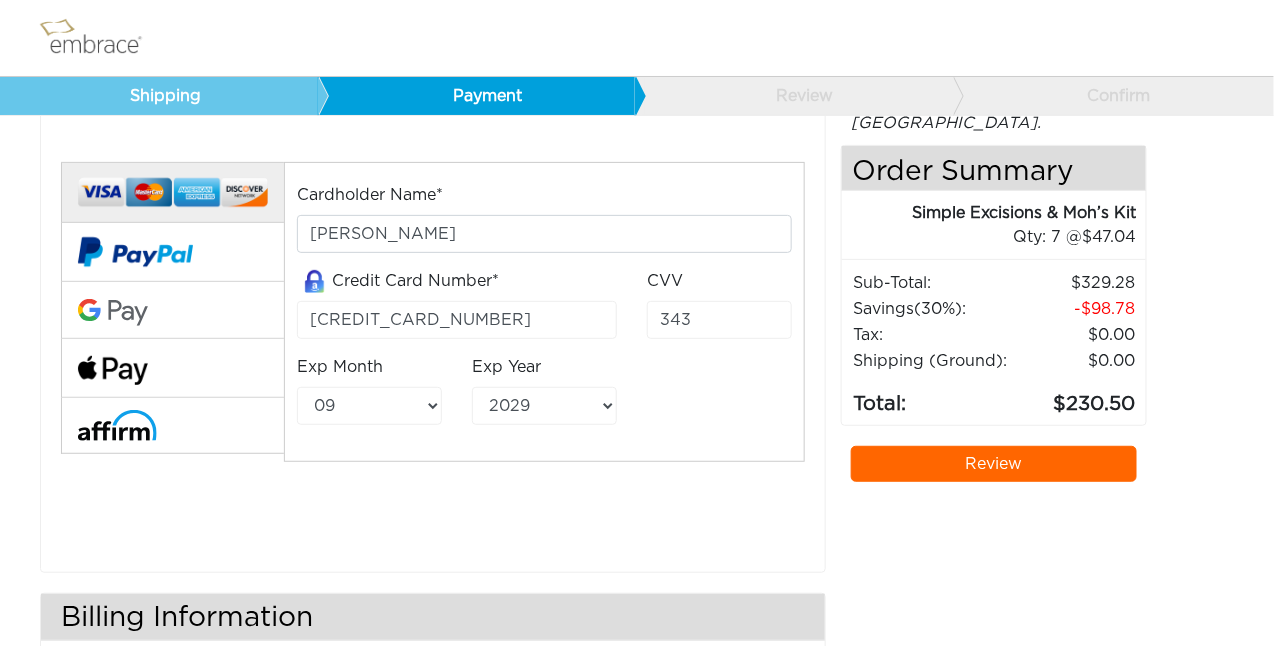 scroll, scrollTop: 50, scrollLeft: 0, axis: vertical 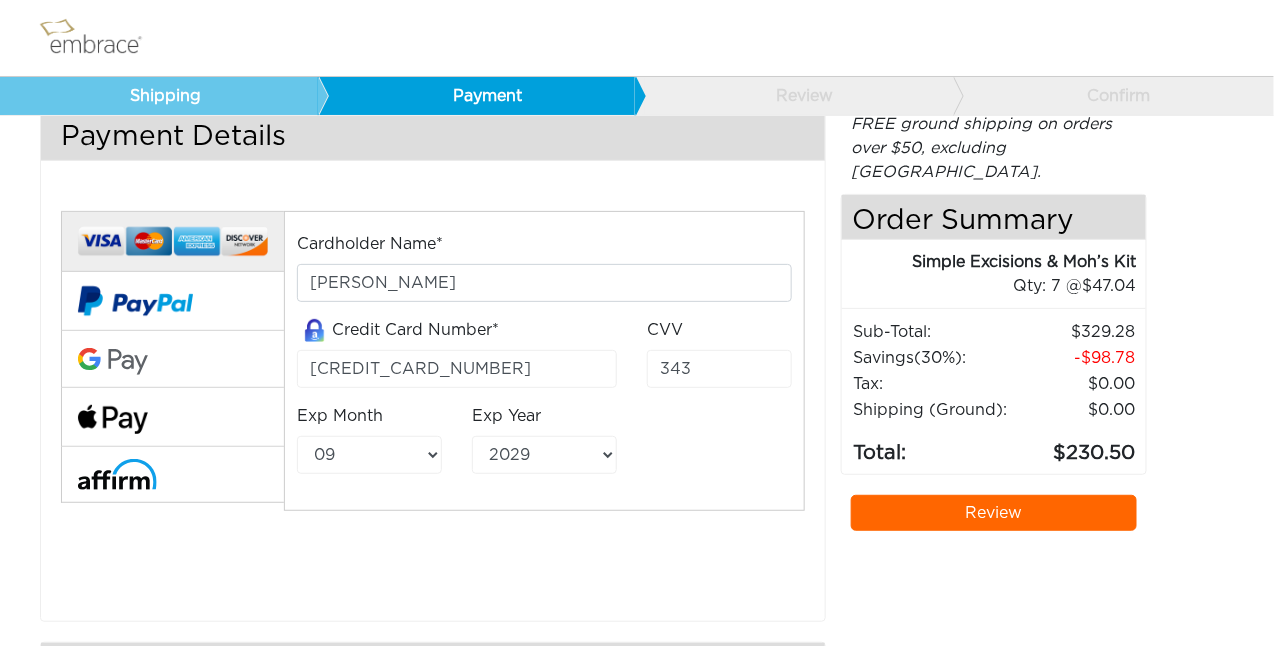 click on "Review" at bounding box center [994, 513] 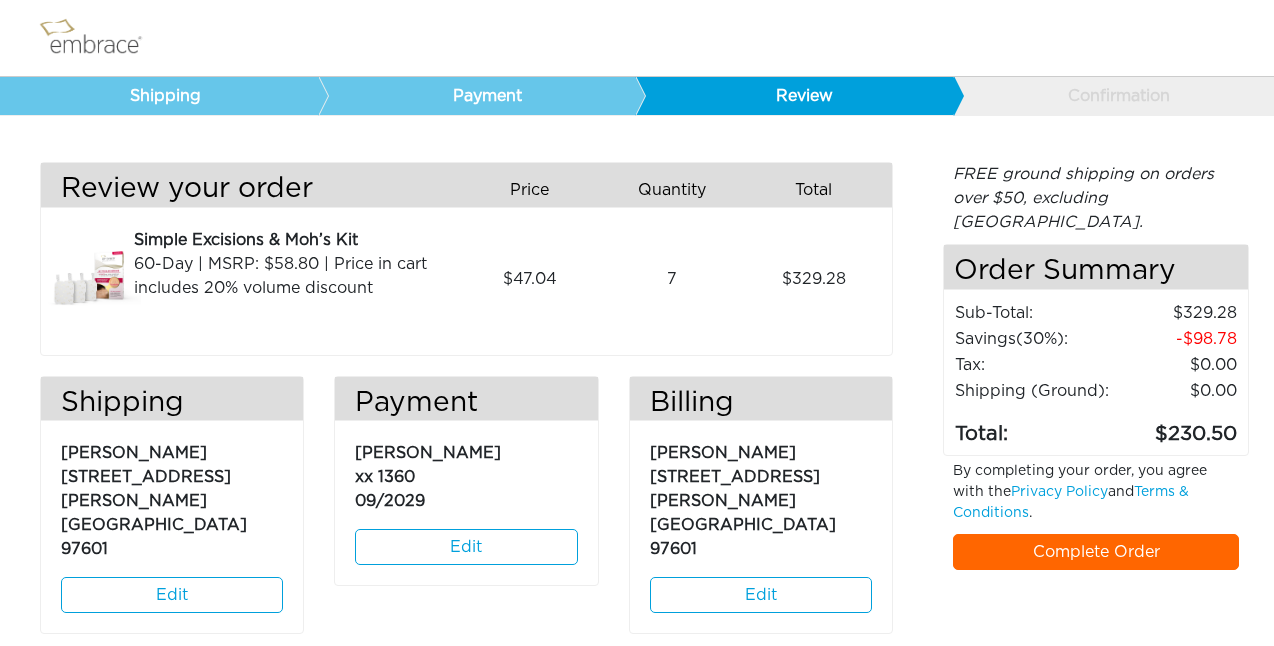 scroll, scrollTop: 0, scrollLeft: 0, axis: both 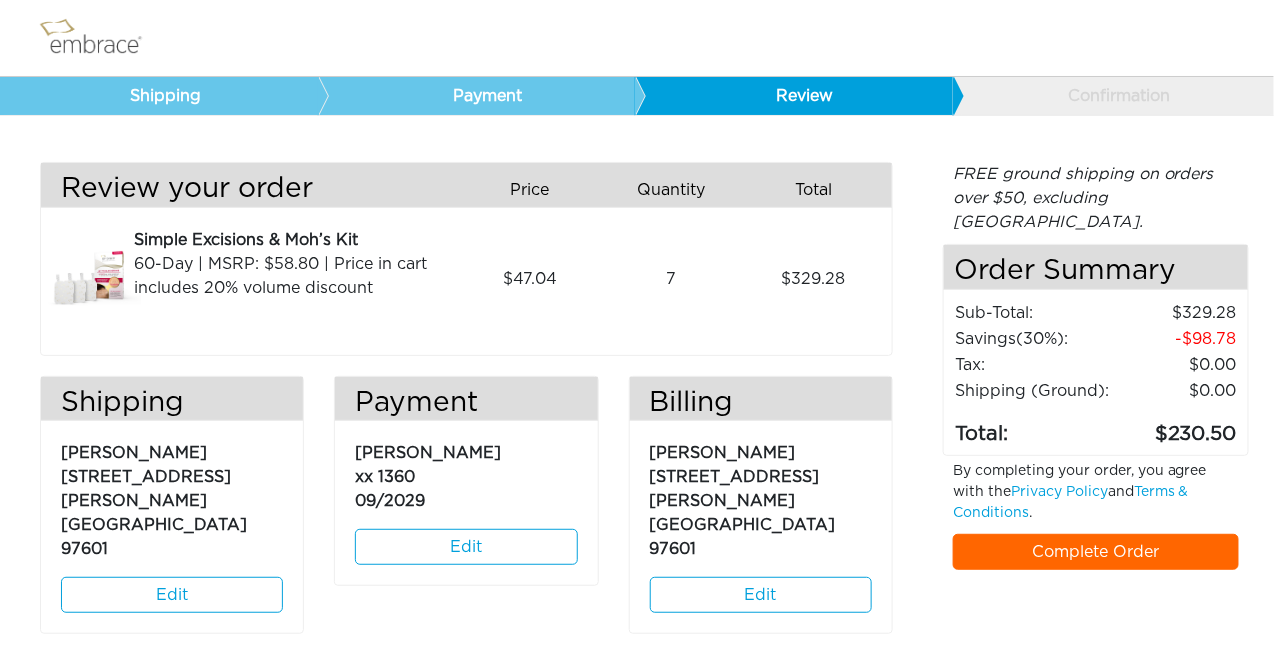 click on "Complete Order" at bounding box center [1096, 552] 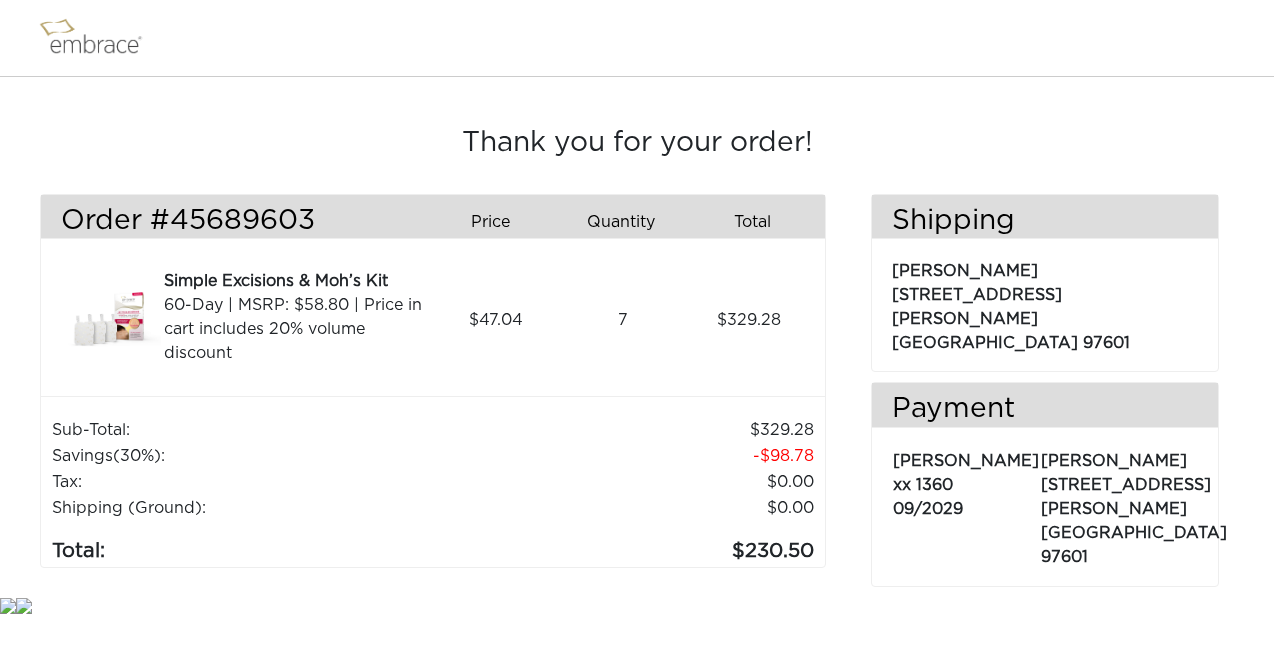 scroll, scrollTop: 0, scrollLeft: 0, axis: both 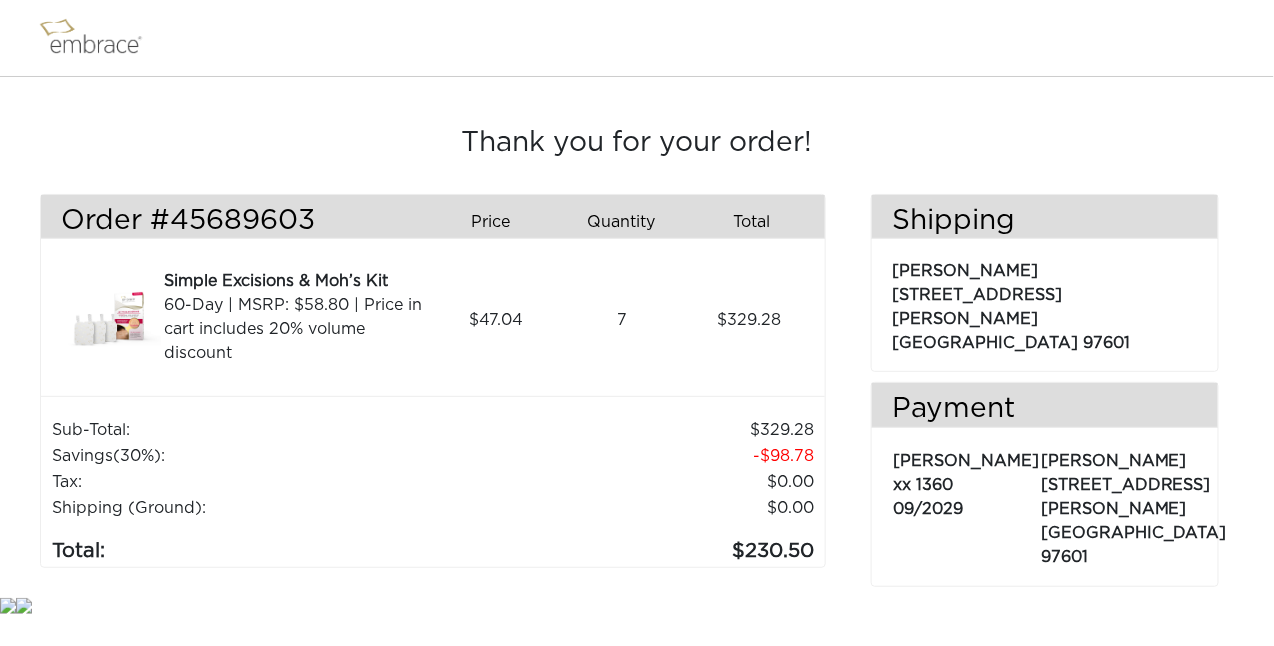 click at bounding box center [100, 38] 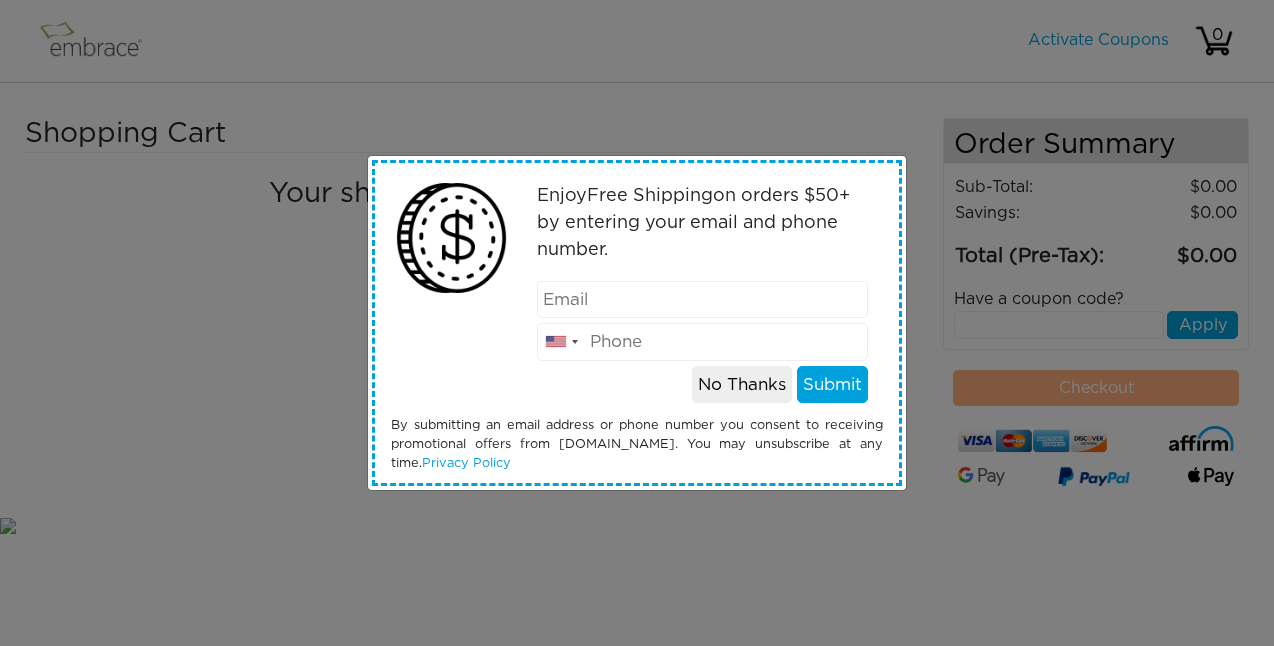 scroll, scrollTop: 0, scrollLeft: 0, axis: both 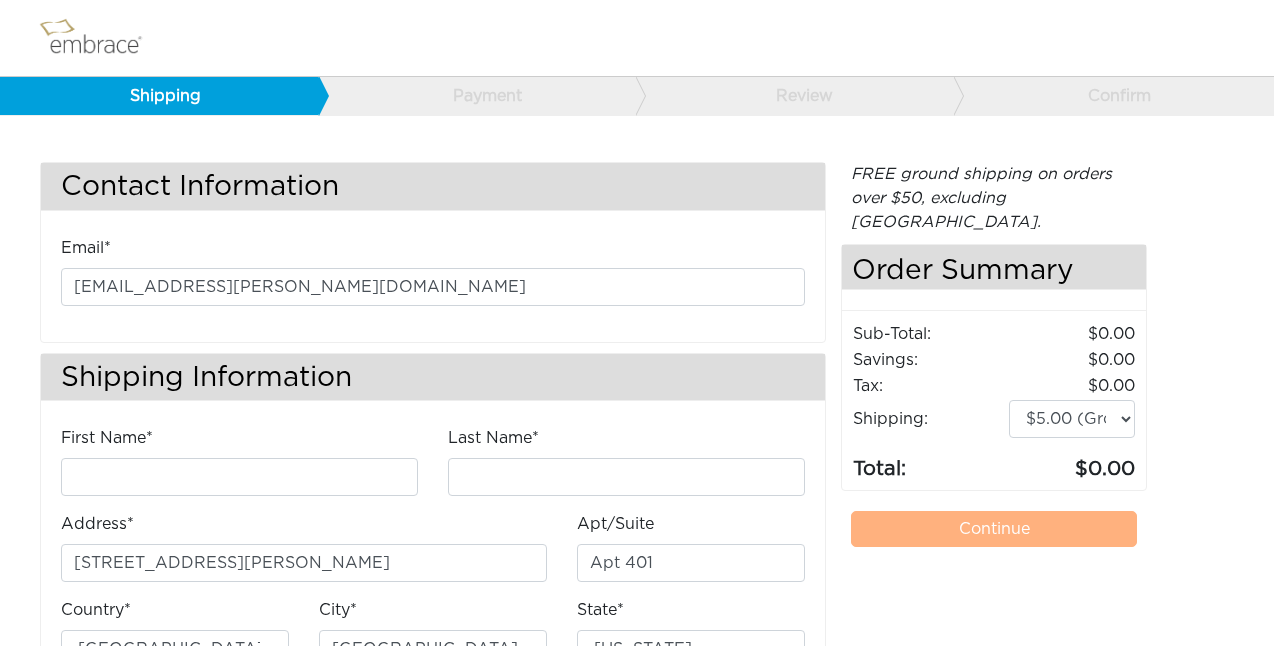 select on "OR" 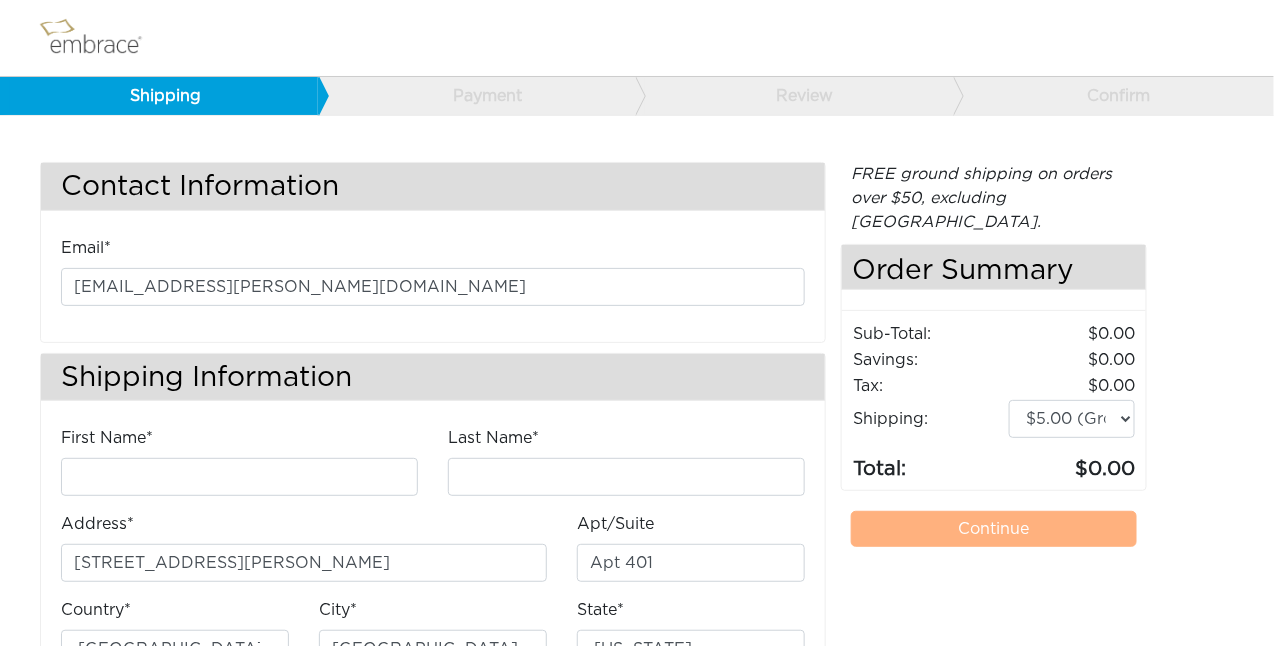 scroll, scrollTop: 0, scrollLeft: 0, axis: both 